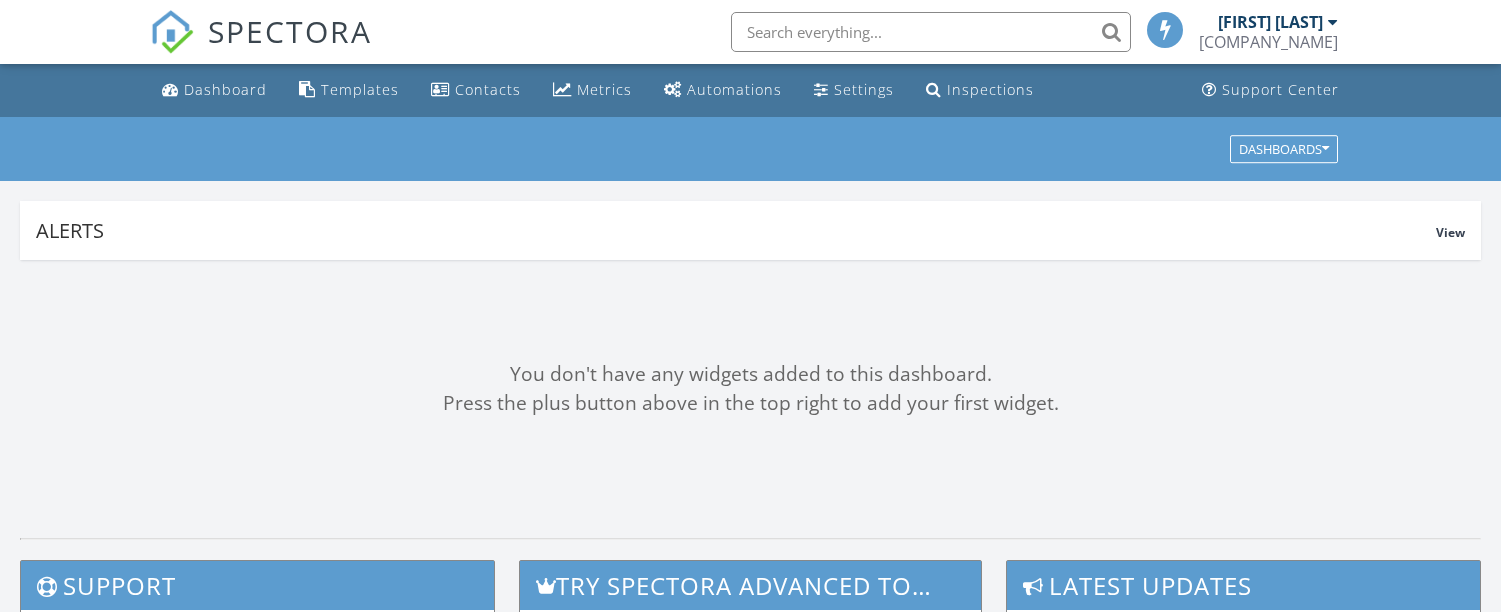 scroll, scrollTop: 0, scrollLeft: 0, axis: both 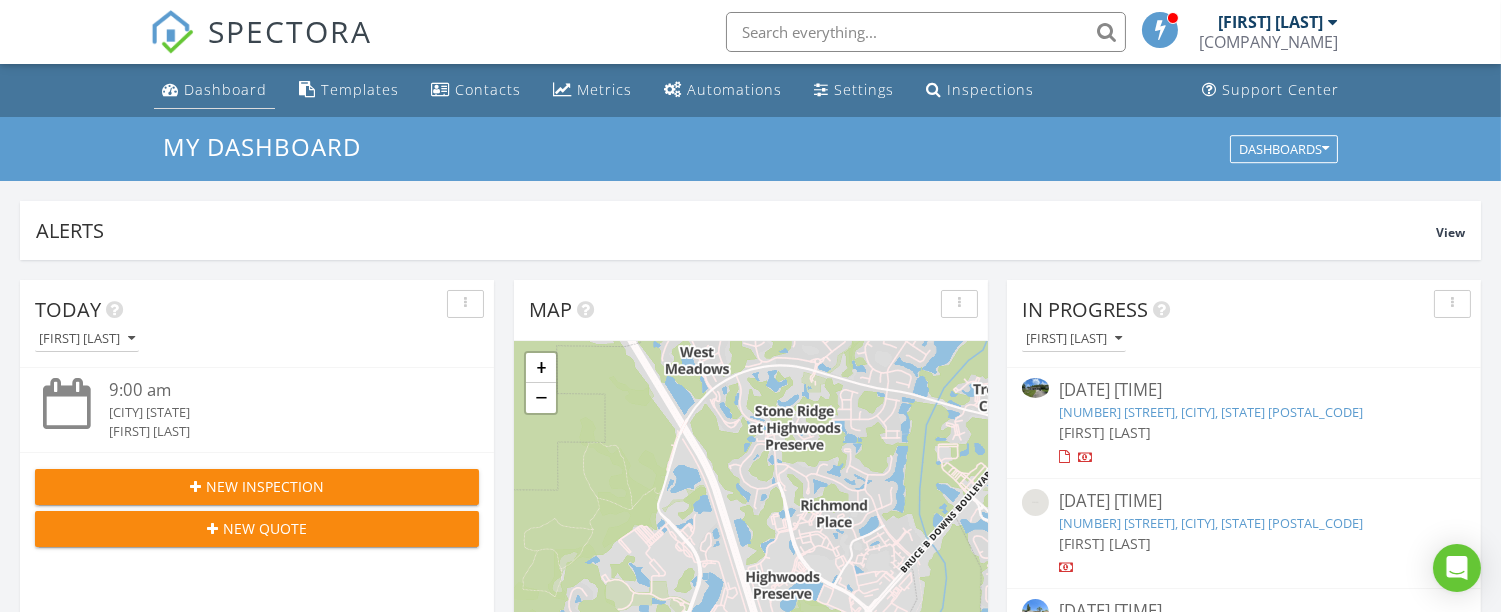 click on "Dashboard" at bounding box center [225, 89] 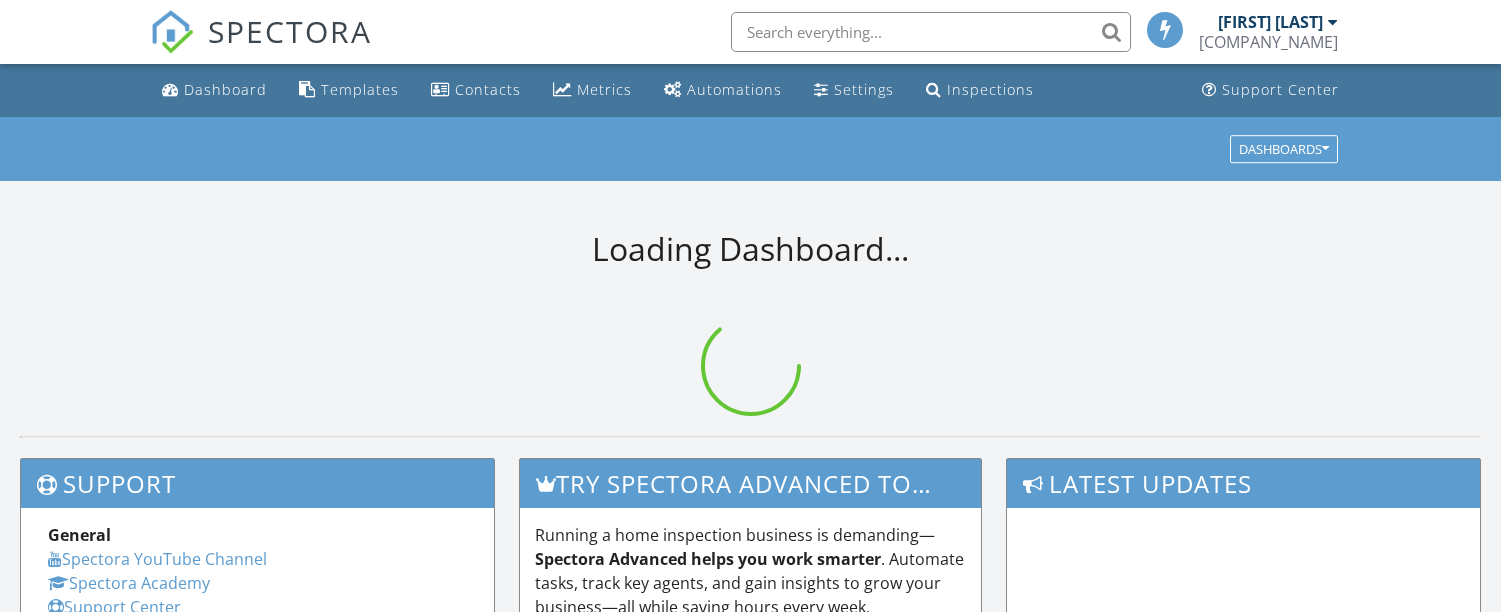 scroll, scrollTop: 0, scrollLeft: 0, axis: both 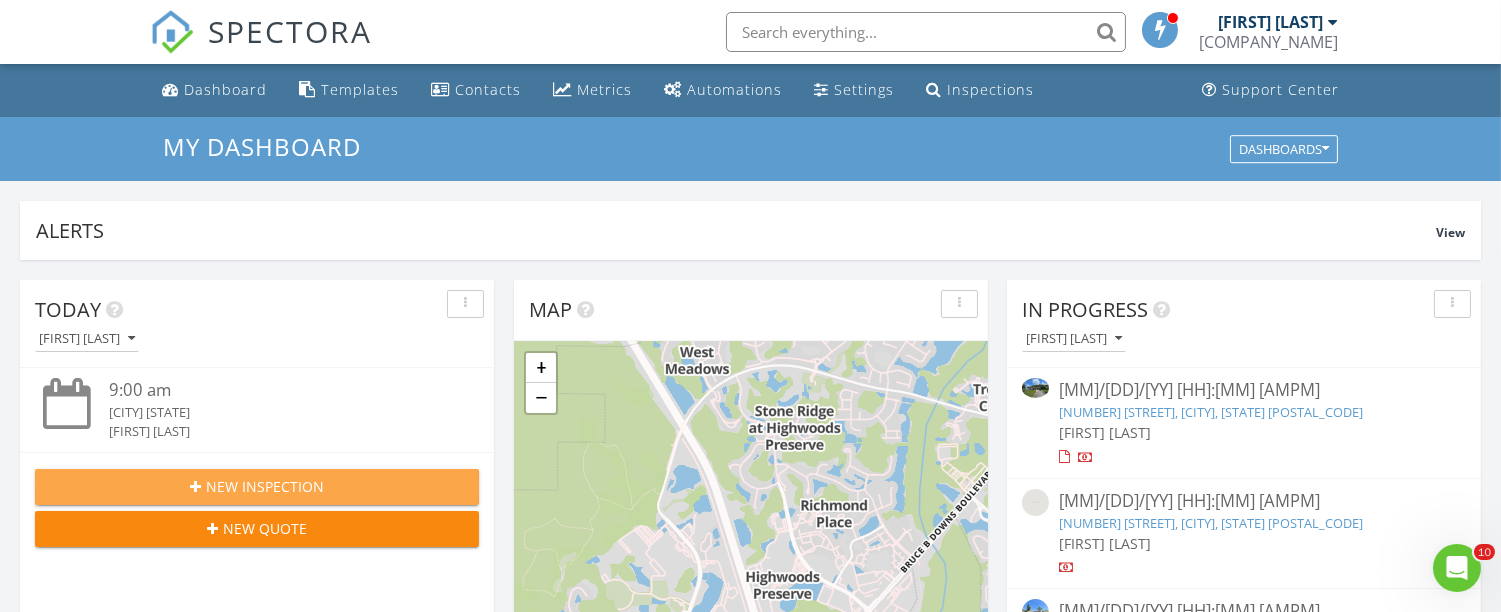 click on "New Inspection" at bounding box center [265, 486] 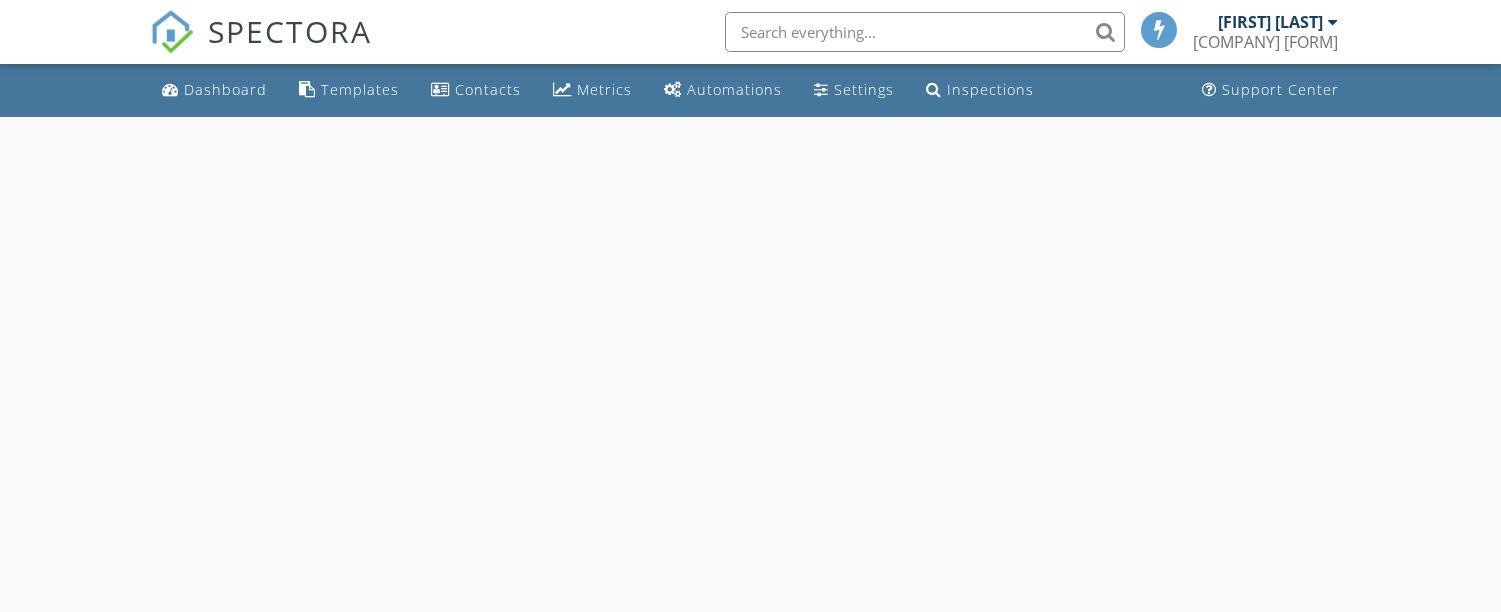 scroll, scrollTop: 0, scrollLeft: 0, axis: both 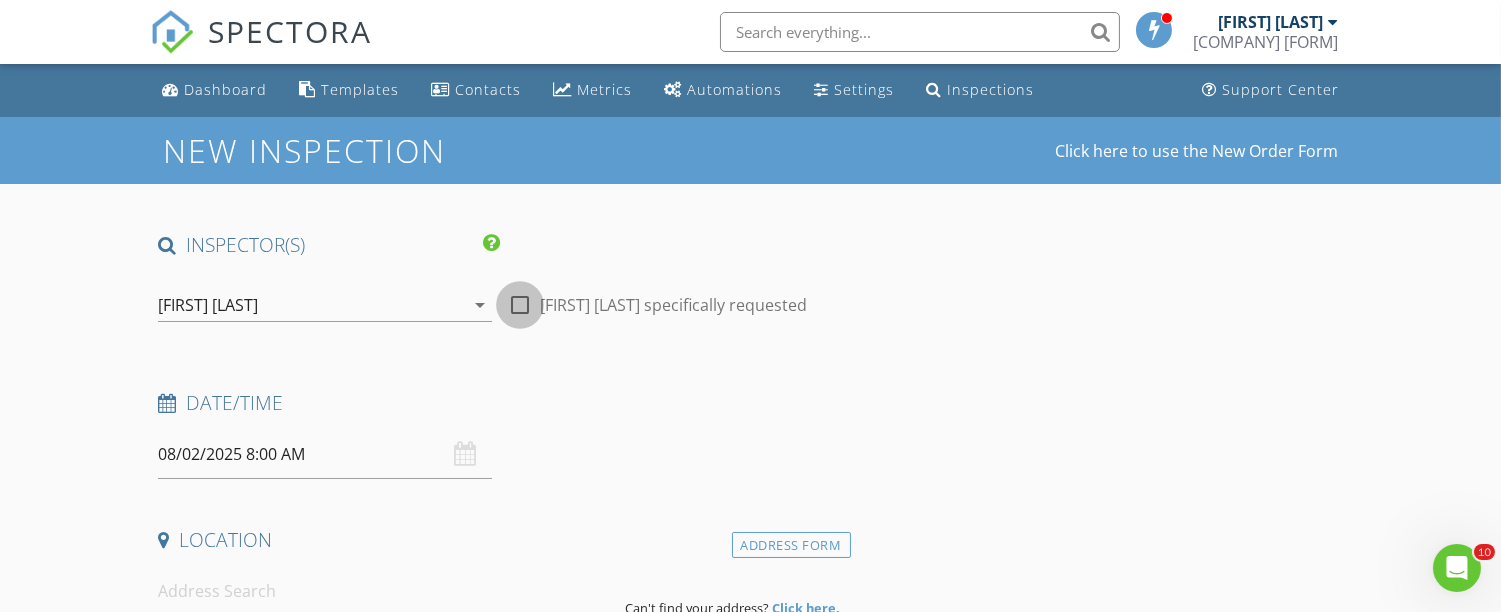 click at bounding box center [520, 305] 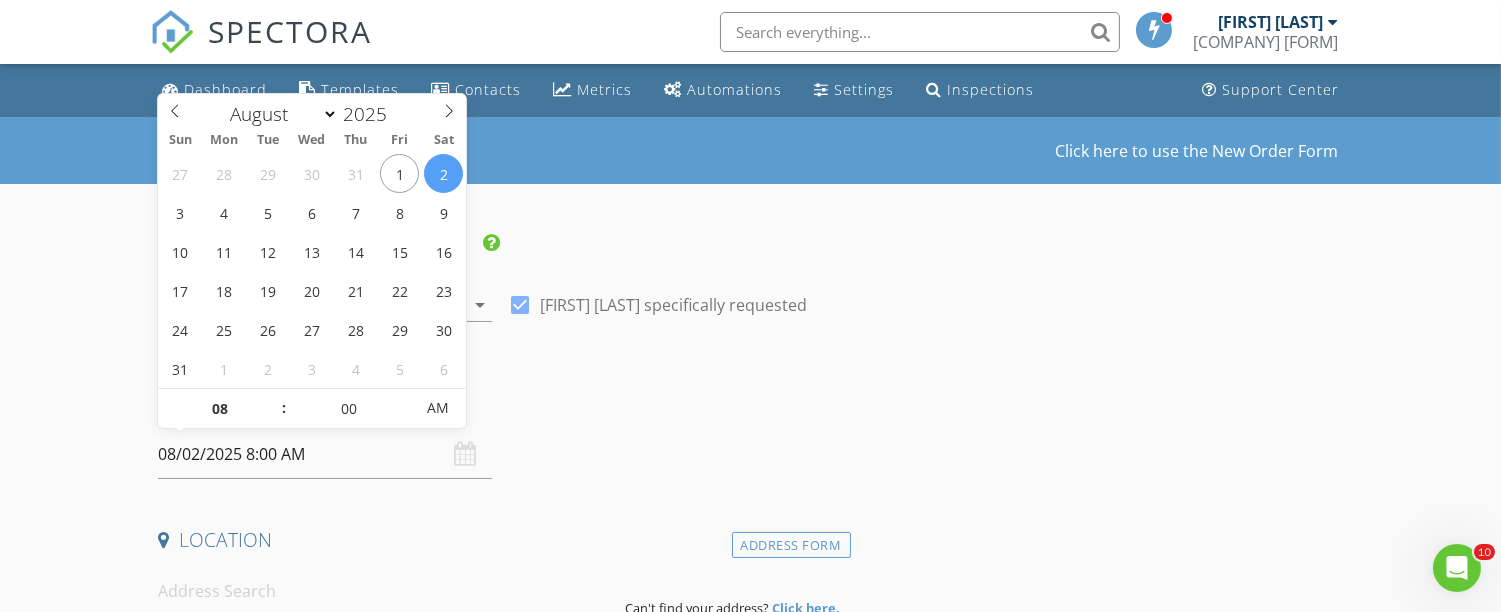 click on "08/02/2025 8:00 AM" at bounding box center (325, 454) 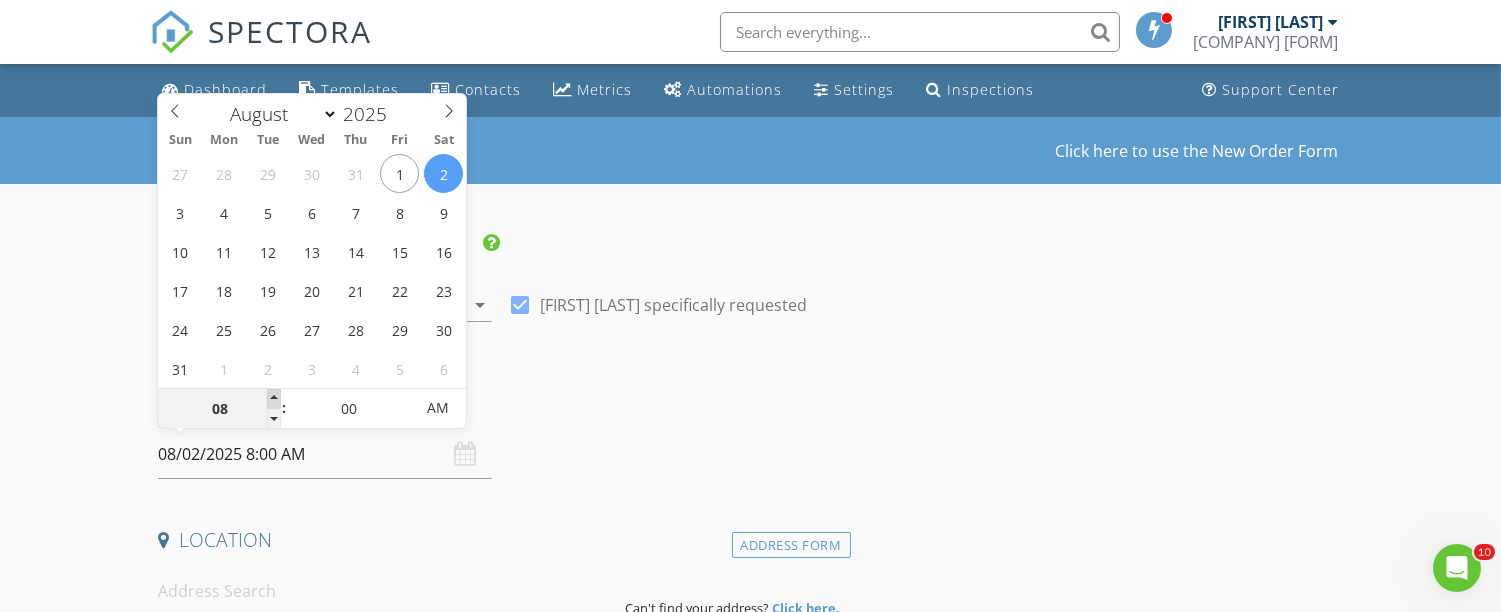 type on "09" 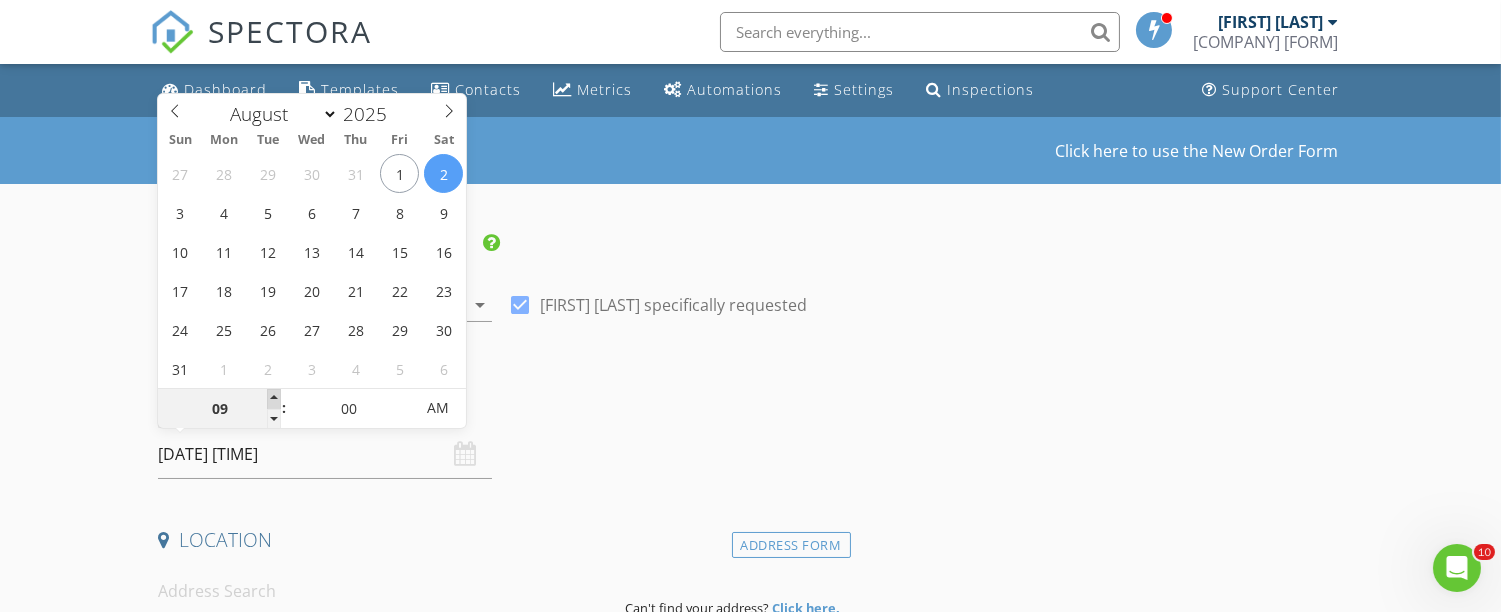 click at bounding box center (274, 399) 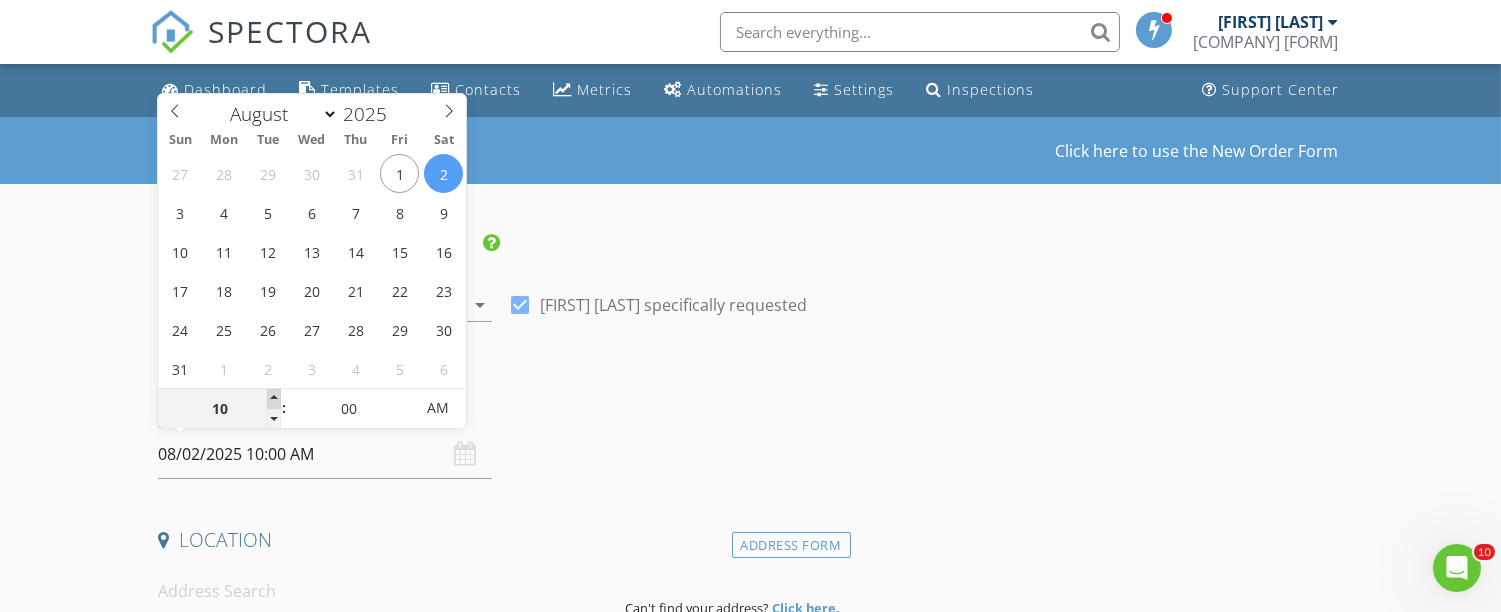 click at bounding box center [274, 399] 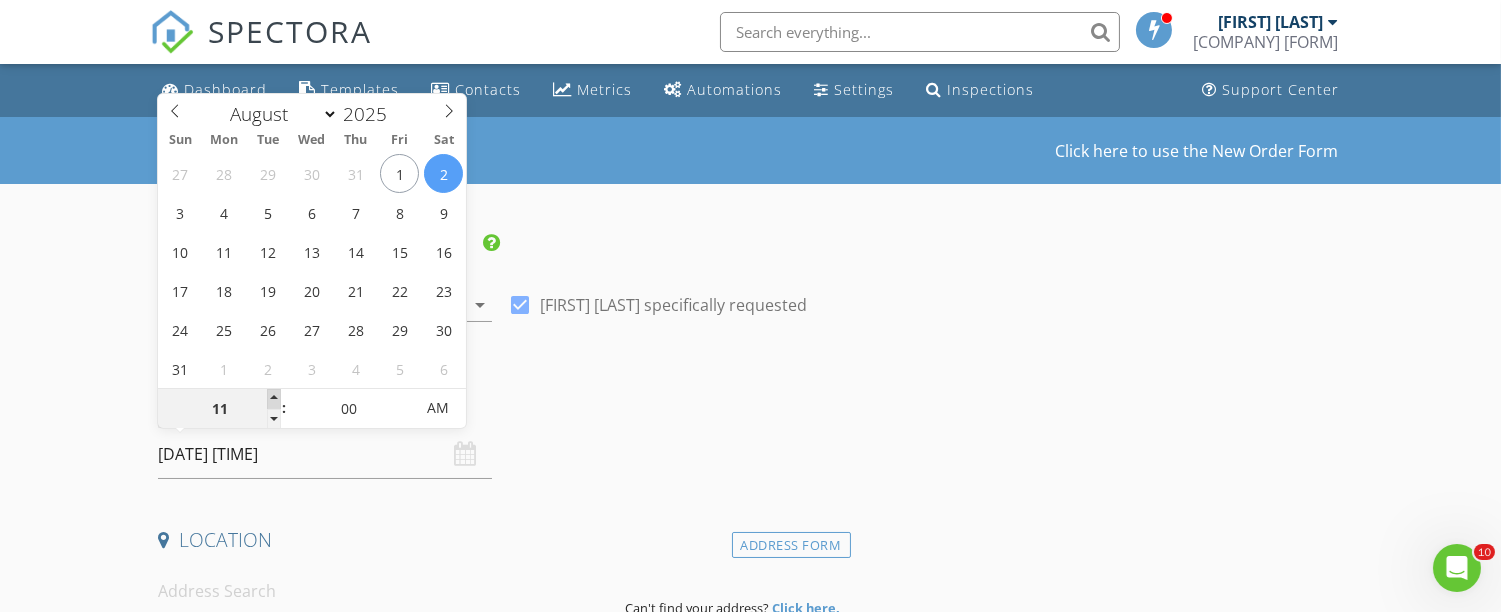 click at bounding box center (274, 399) 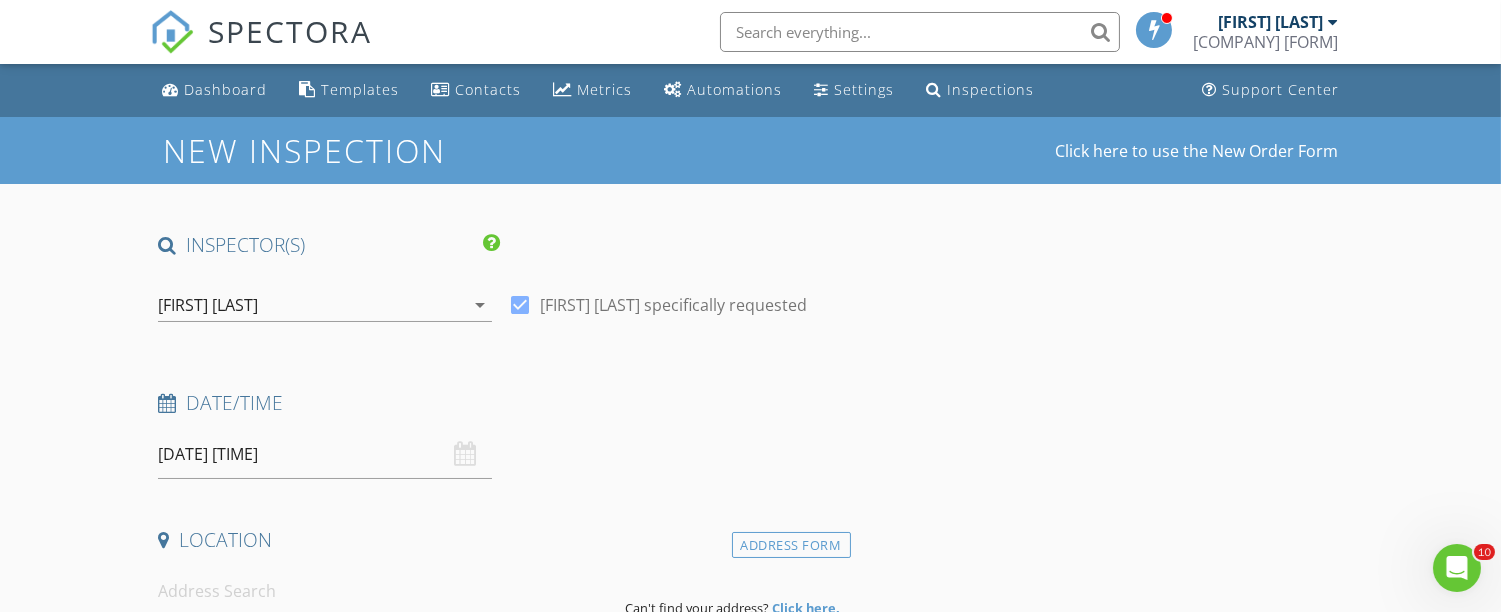 click on "Location" at bounding box center [500, 540] 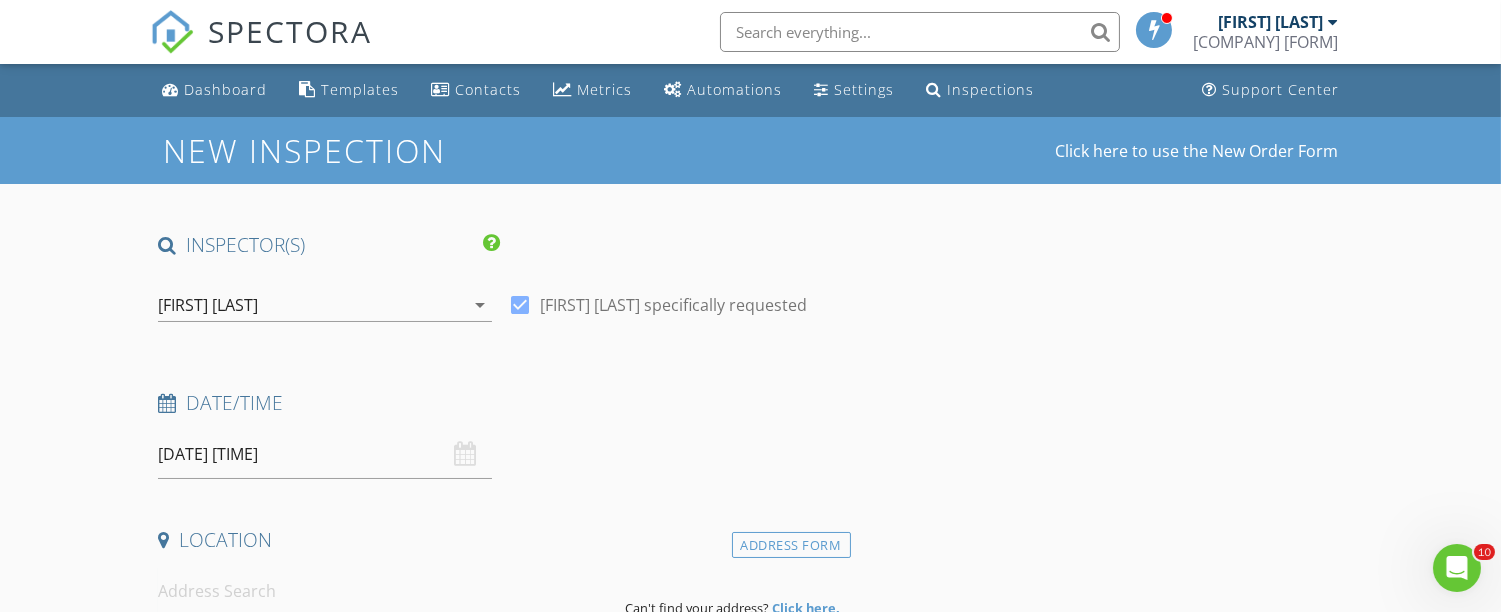 click at bounding box center [383, 591] 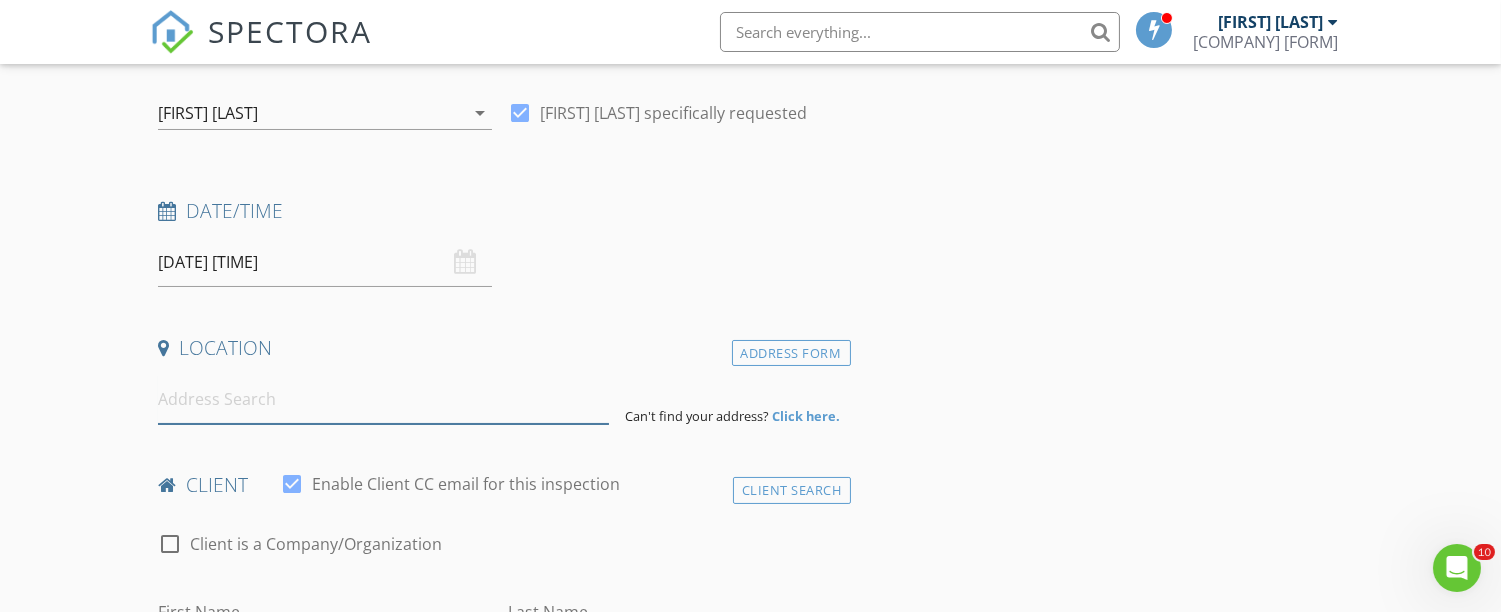 scroll, scrollTop: 198, scrollLeft: 0, axis: vertical 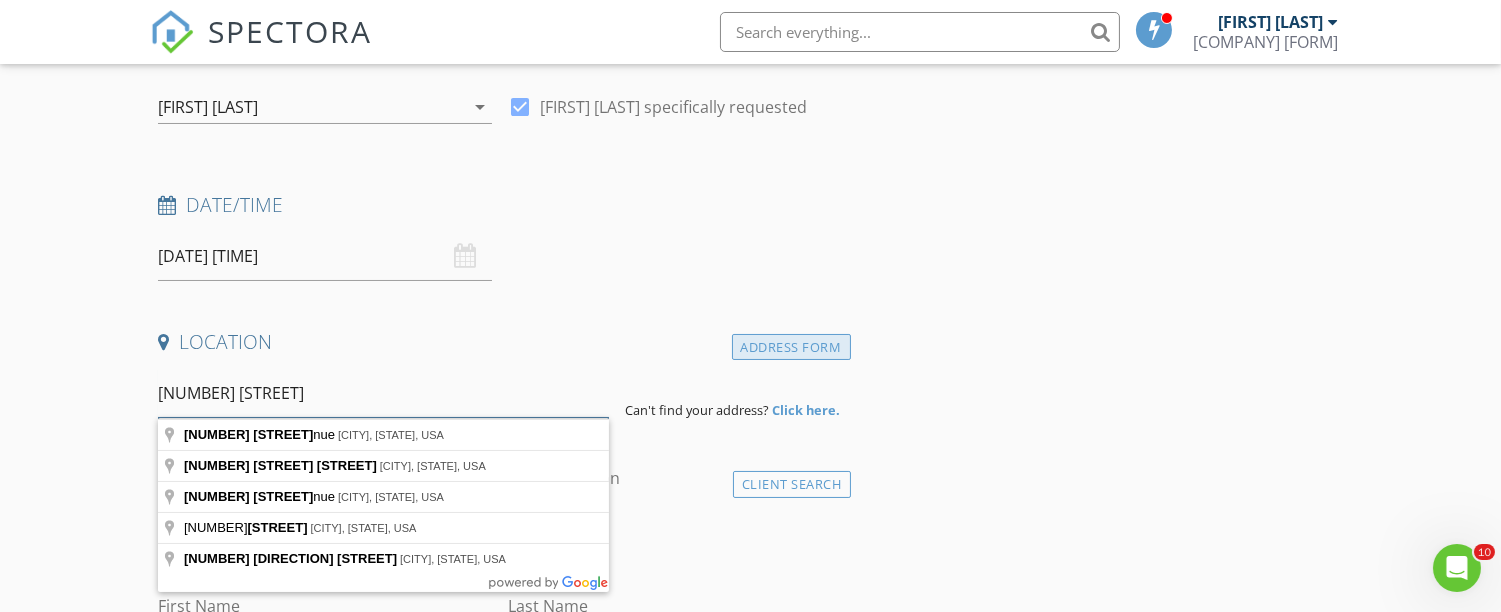 type on "11345 Thasher Ave" 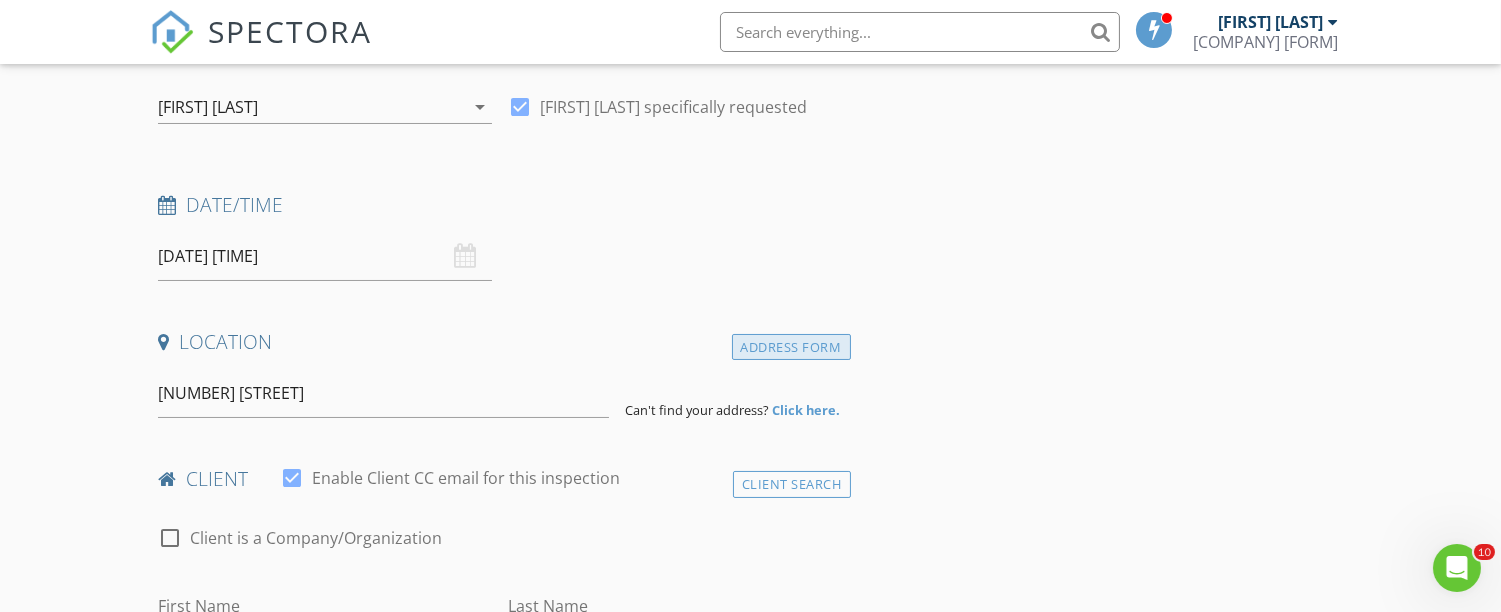 click on "Address Form" at bounding box center (791, 347) 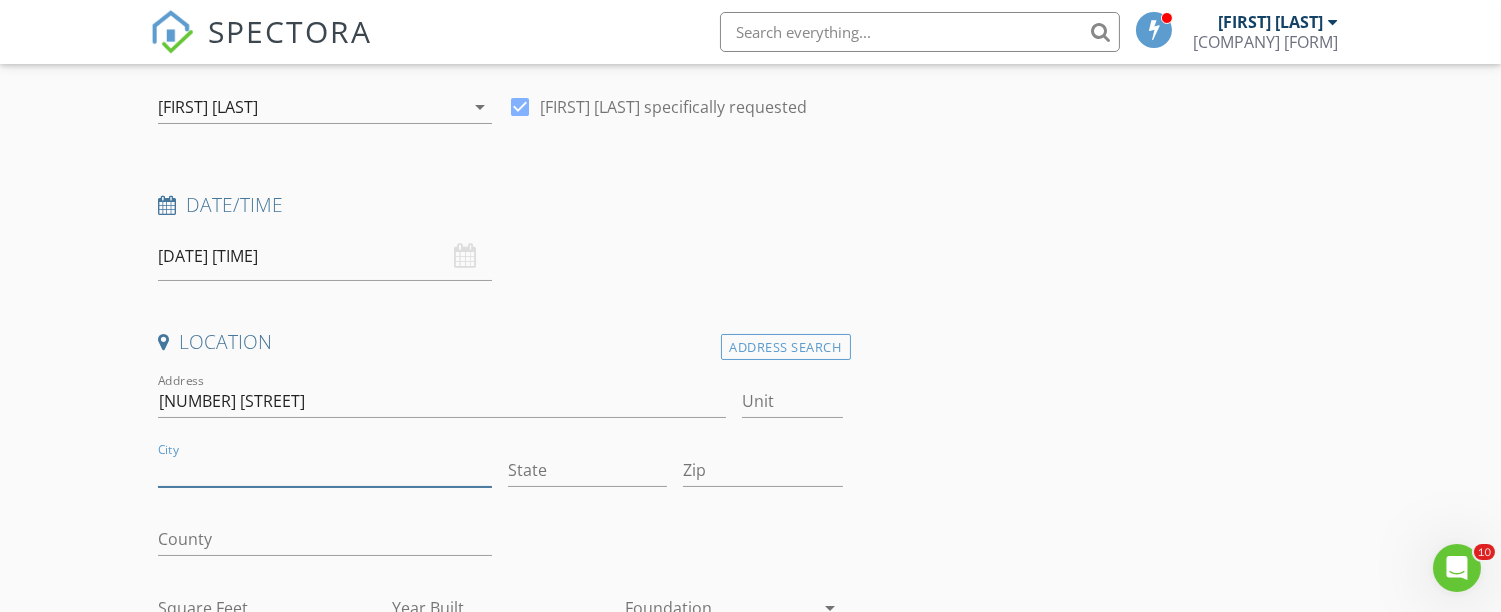 click on "City" at bounding box center (325, 470) 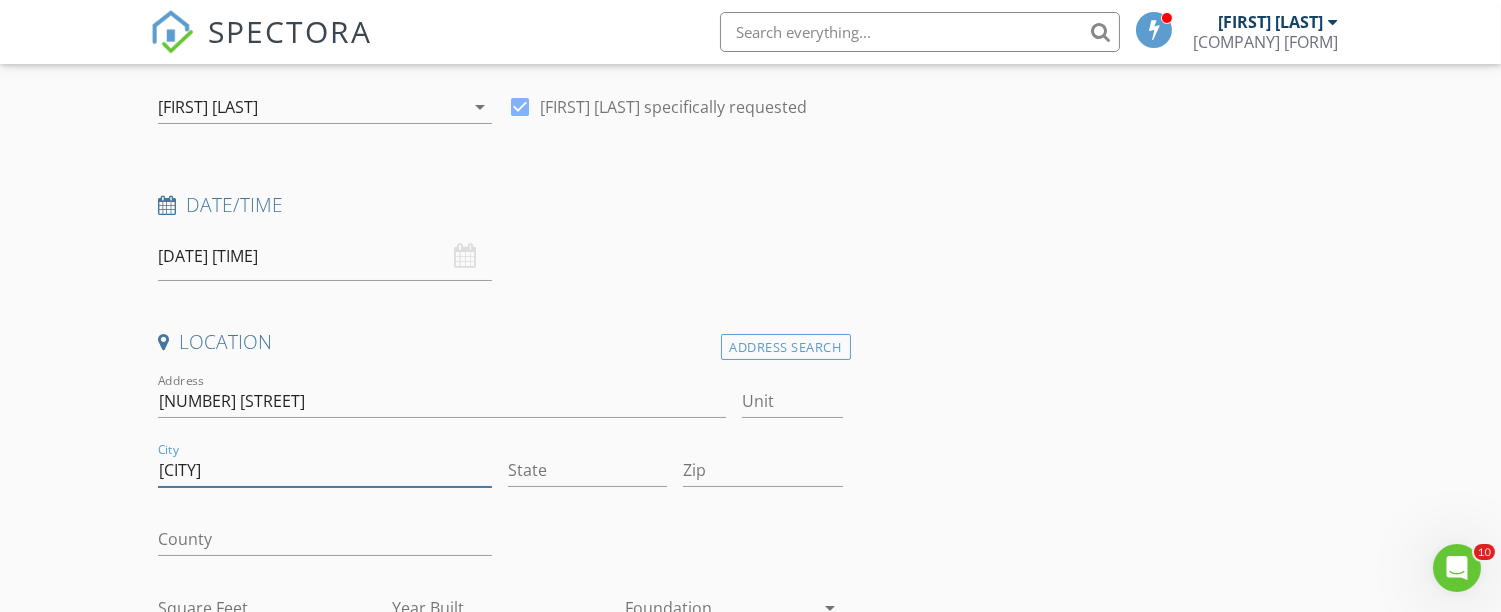 click on "Weekie Wachee" at bounding box center (325, 470) 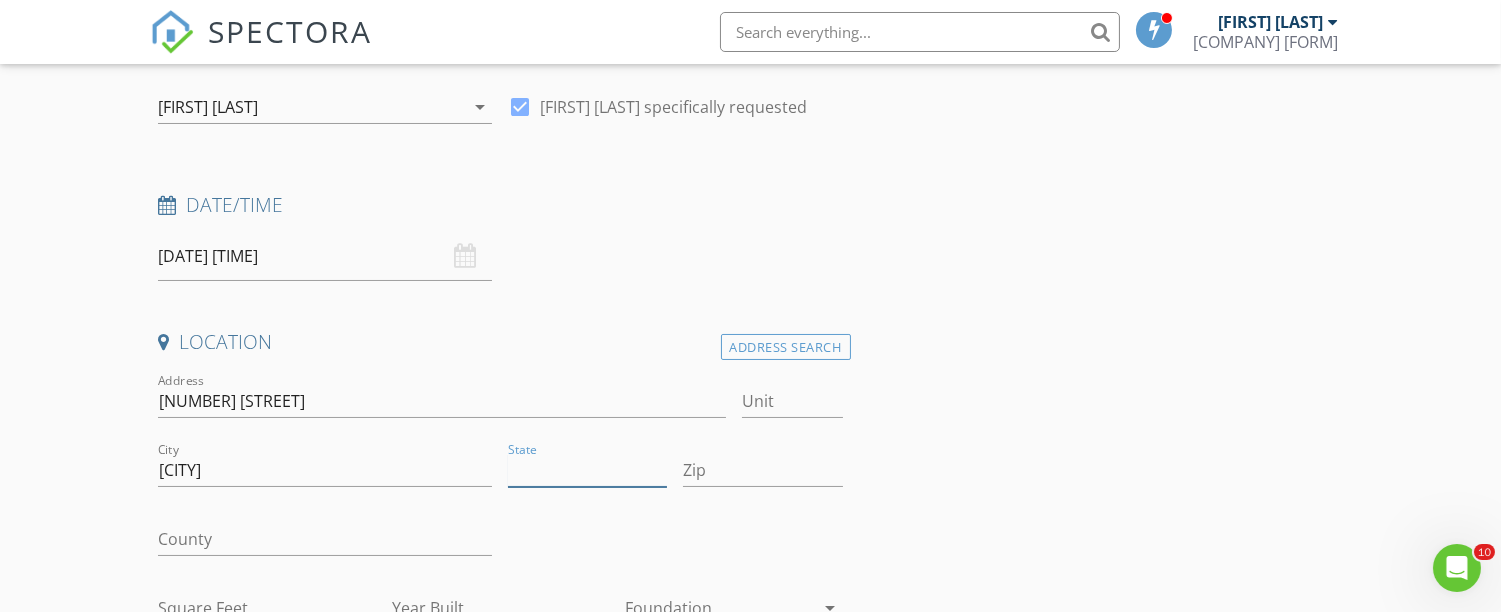 click on "State" at bounding box center [587, 470] 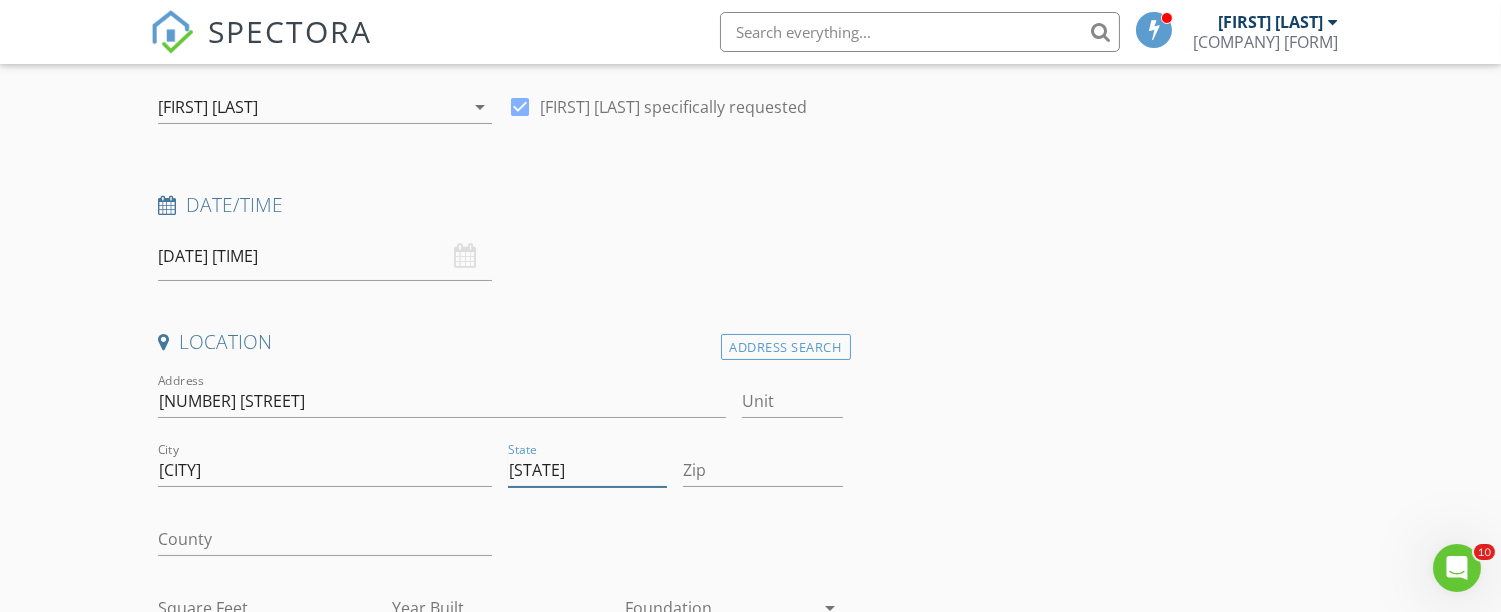 type on "FL" 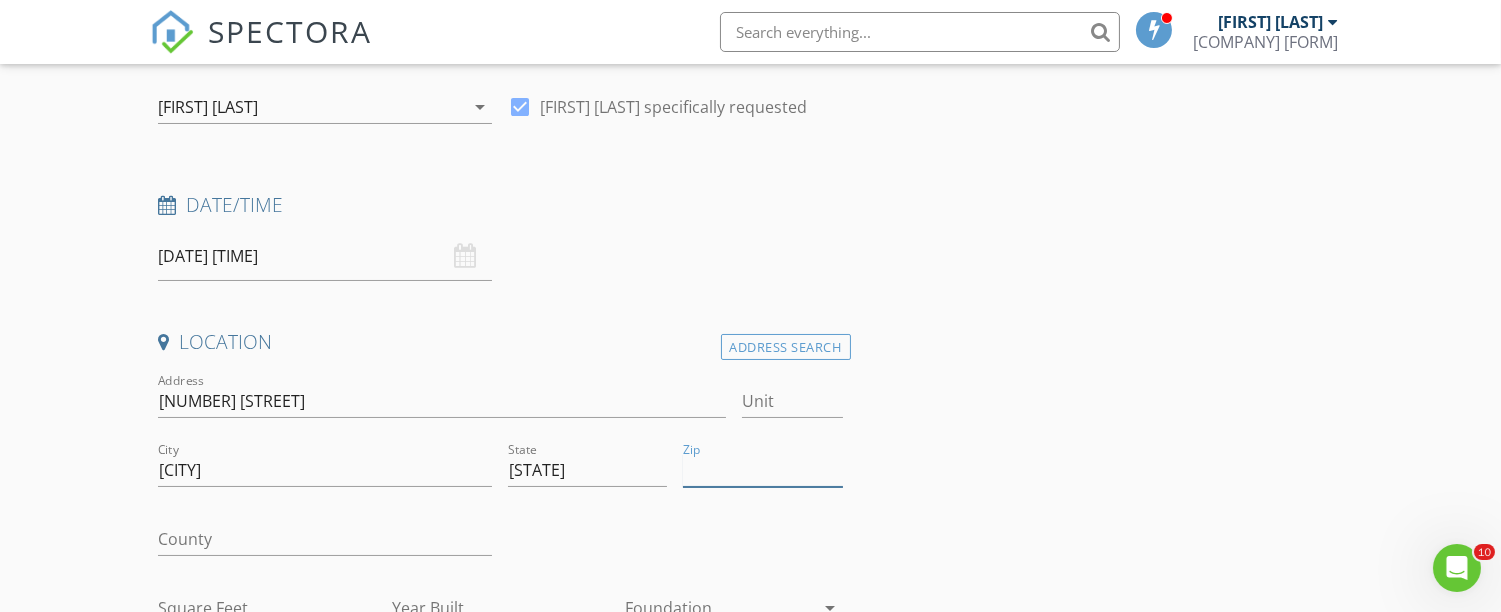 click on "Zip" at bounding box center [762, 470] 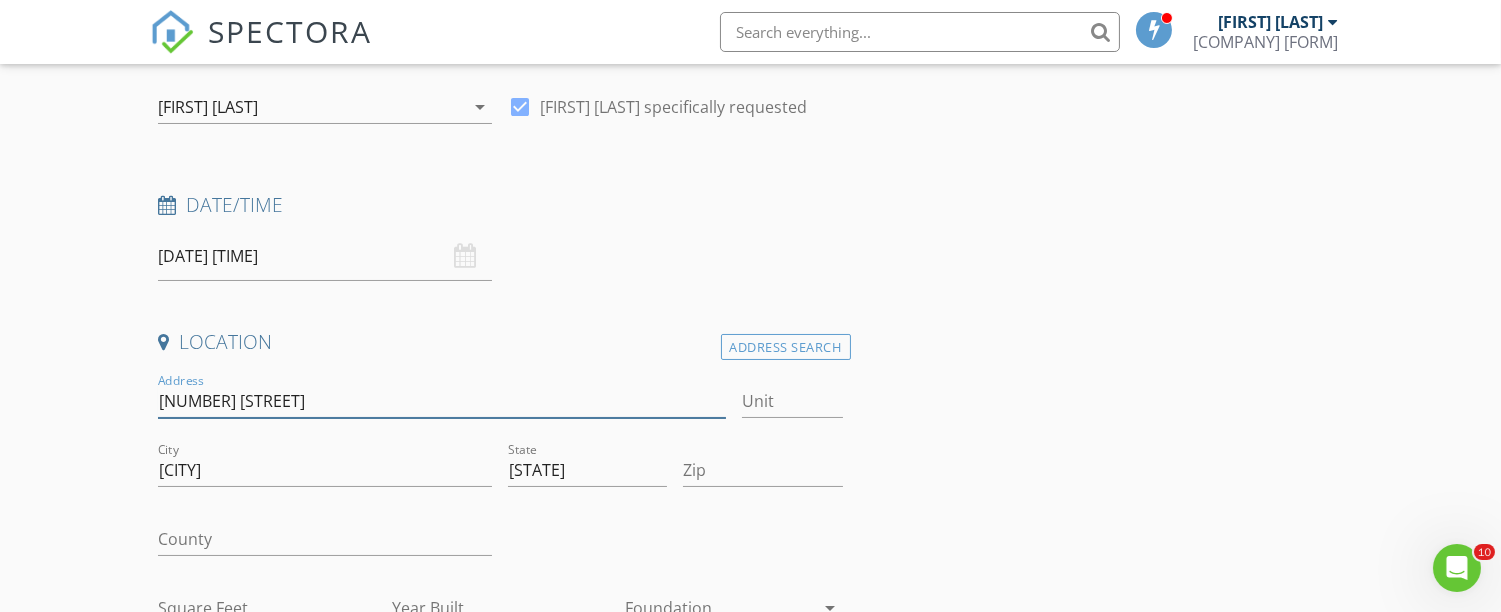 click on "11345 Thasher Ave" at bounding box center (442, 401) 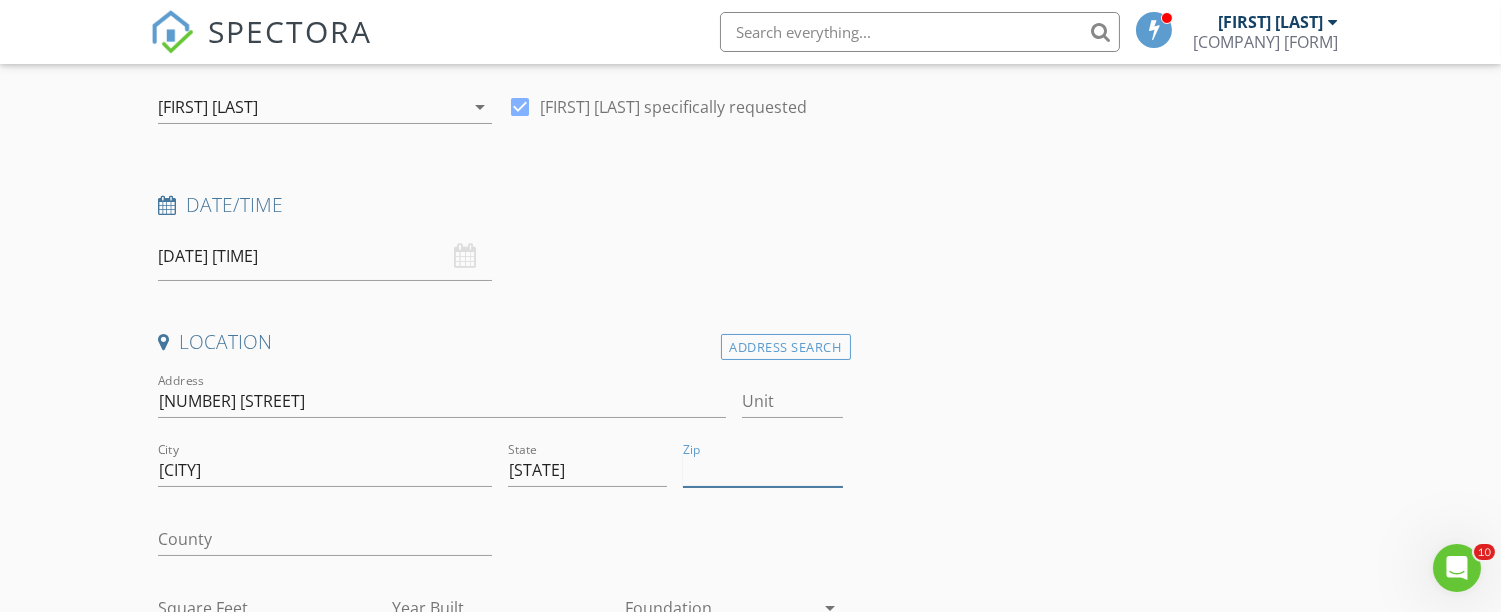 click on "Zip" at bounding box center [762, 470] 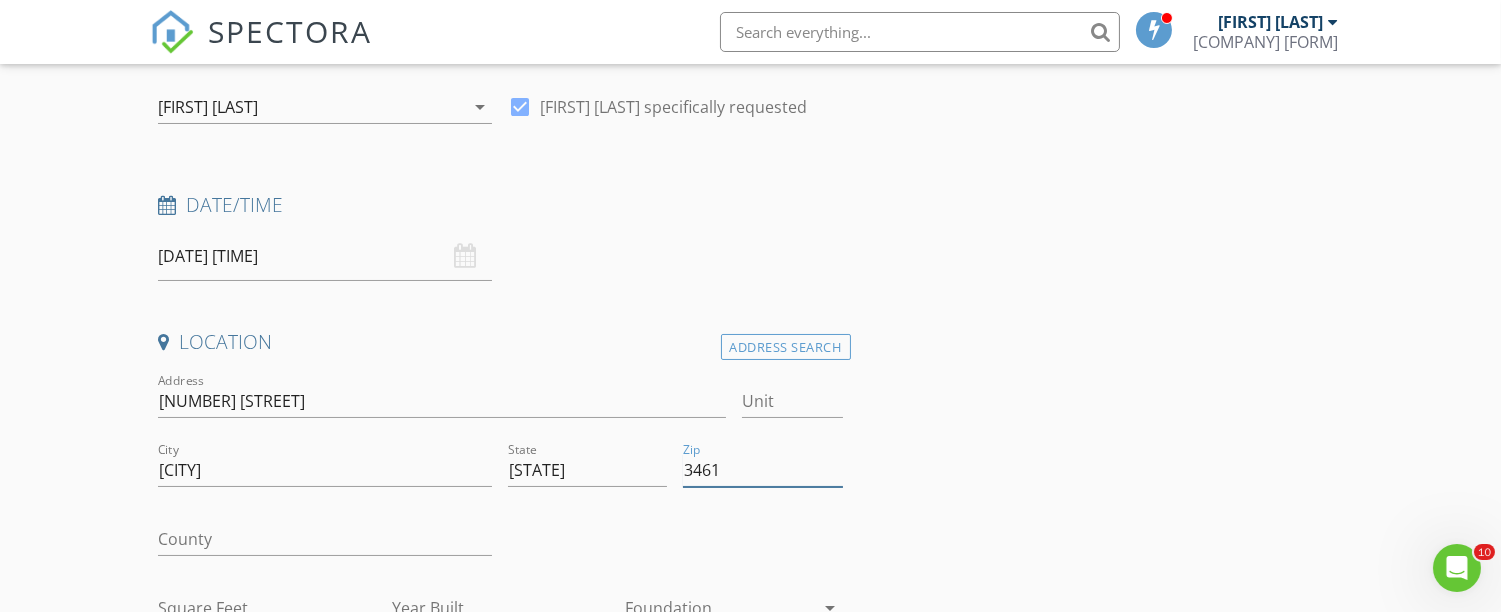 type on "34614" 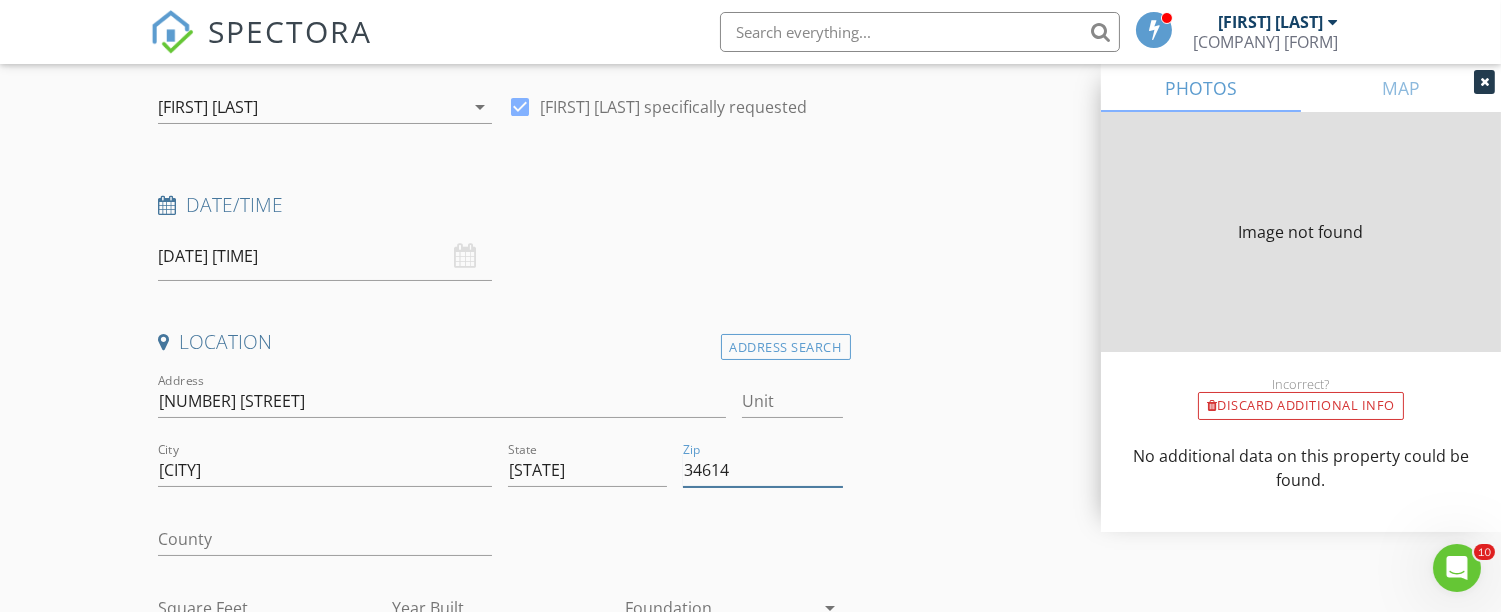 type on "0" 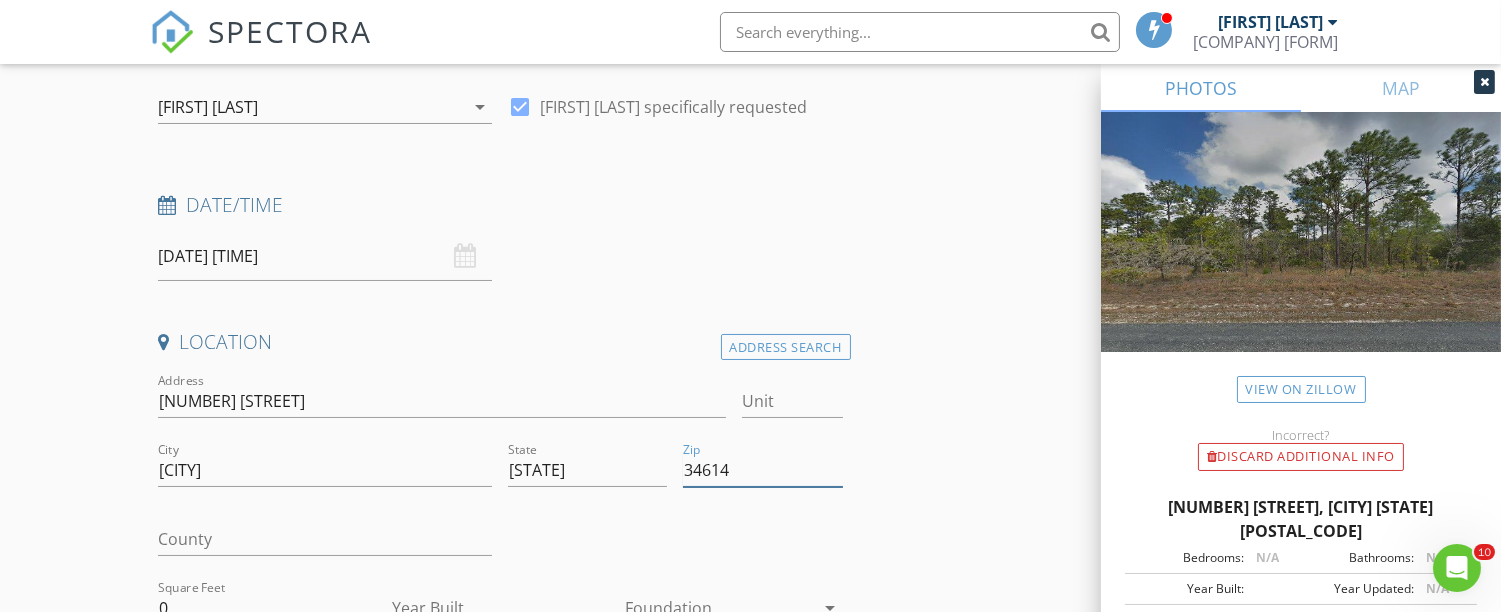 type on "34614" 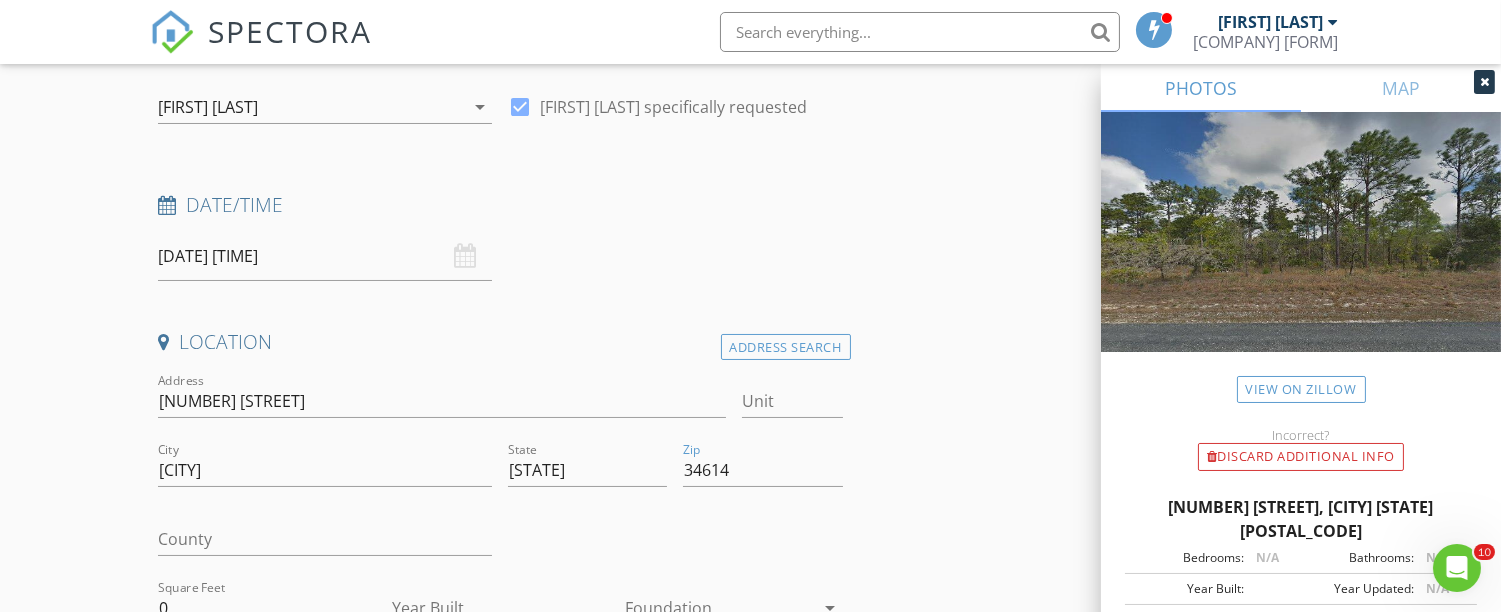 click on "INSPECTOR(S)
check_box   Erick Wyatt   PRIMARY   Erick Wyatt arrow_drop_down   check_box Erick Wyatt specifically requested
Date/Time
08/02/2025 11:00 AM
Location
Address Search       Address 11345 Thrasher Ave   Unit   City Weeki Wachee   State FL   Zip 34614   County     Square Feet 0   Year Built   Foundation arrow_drop_down     Erick Wyatt     59.6 miles     (an hour)
client
check_box Enable Client CC email for this inspection   Client Search     check_box_outline_blank Client is a Company/Organization     First Name   Last Name   Email   CC Email   Phone   Address   City   State   Zip       Notes   Private Notes
ADD ADDITIONAL client
SERVICES
check_box_outline_blank   Wind Mitigation Discount when adding to a Residential Inspection   Insurance Inspection       WDO" at bounding box center (750, 1698) 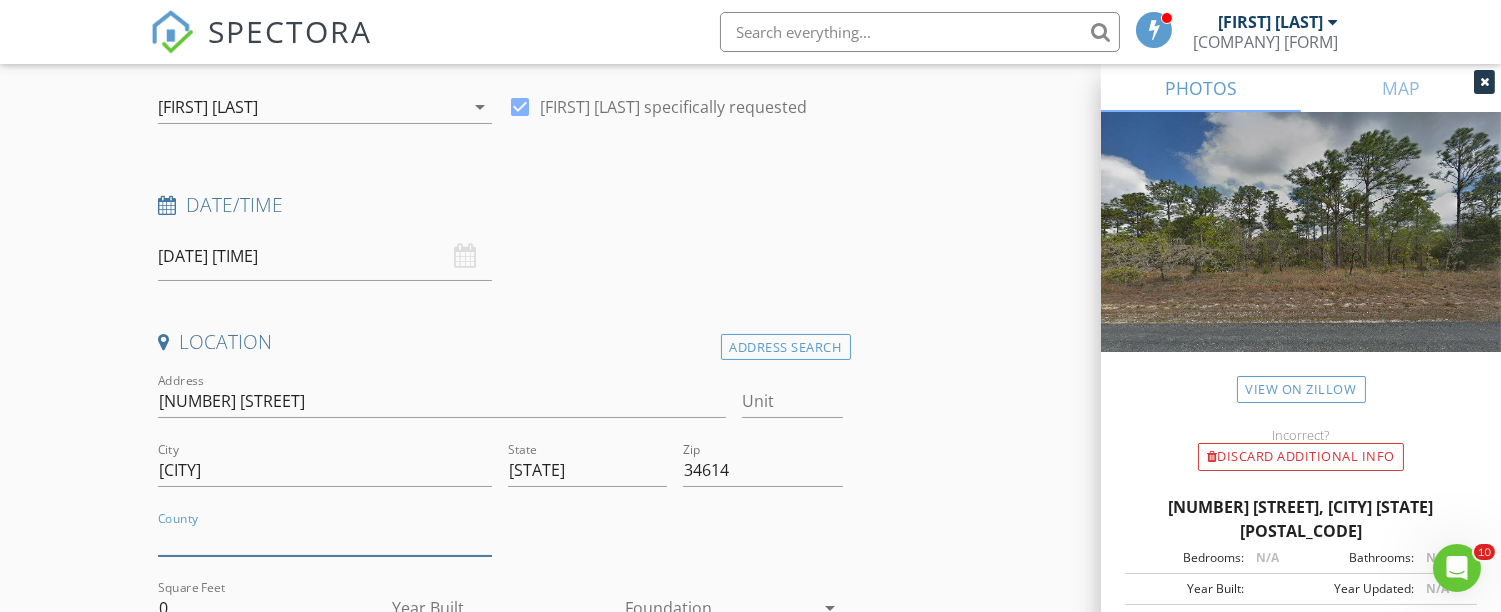 click on "County" at bounding box center [325, 539] 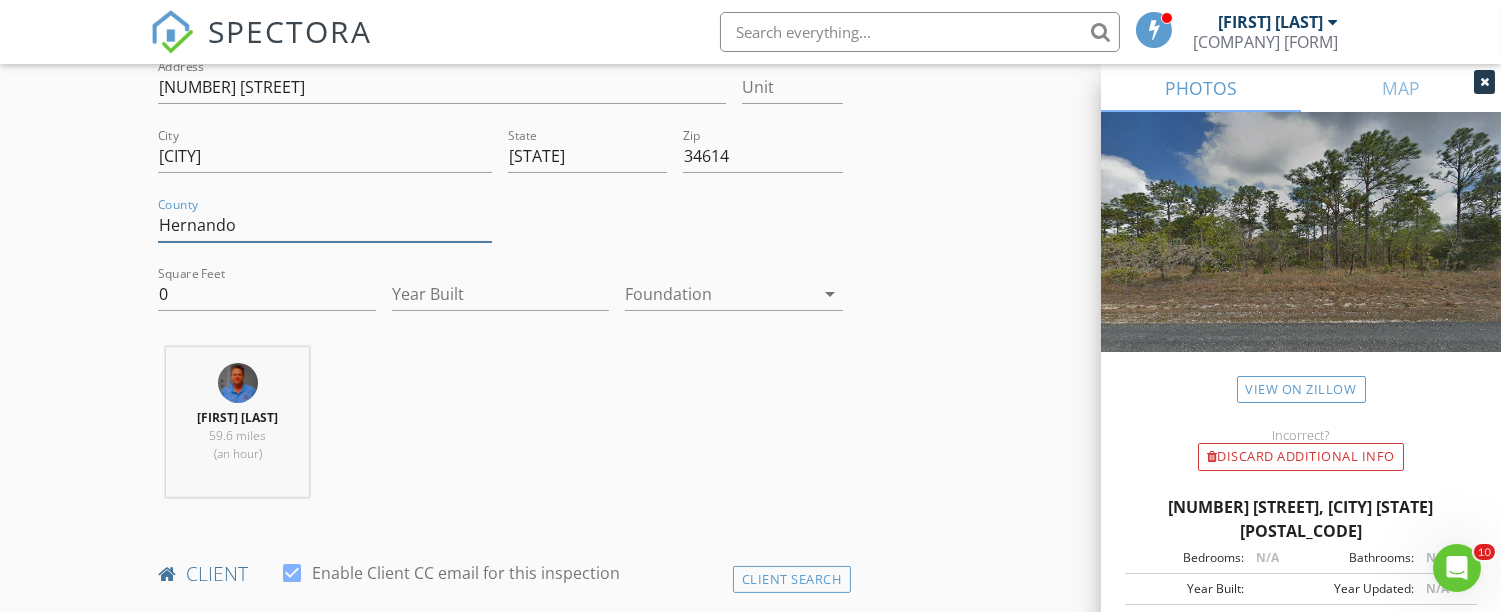 scroll, scrollTop: 520, scrollLeft: 0, axis: vertical 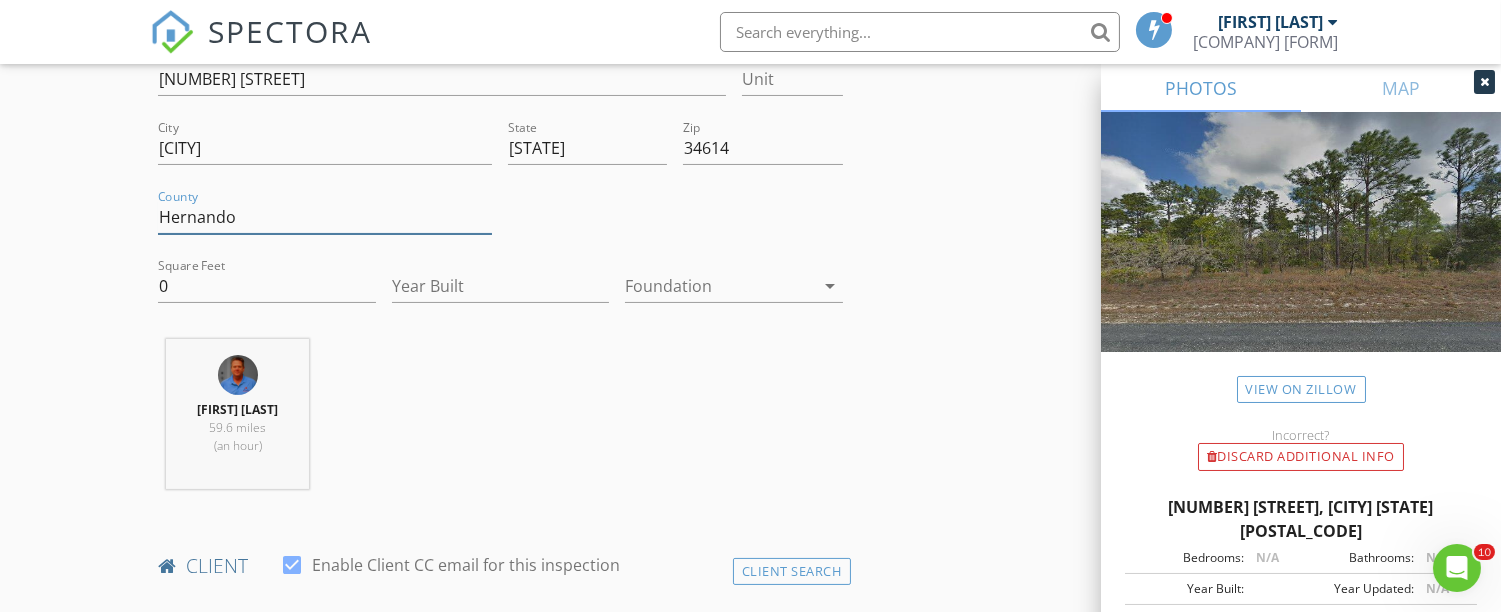 type on "Hernando" 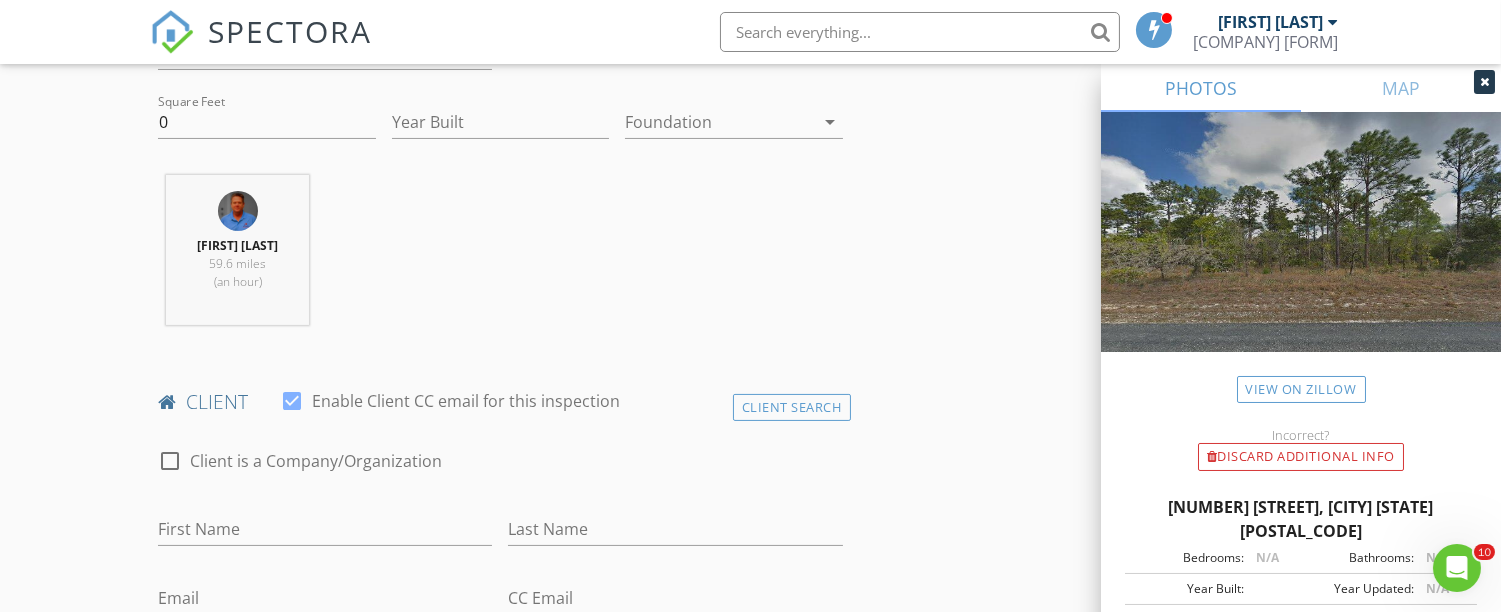 scroll, scrollTop: 701, scrollLeft: 0, axis: vertical 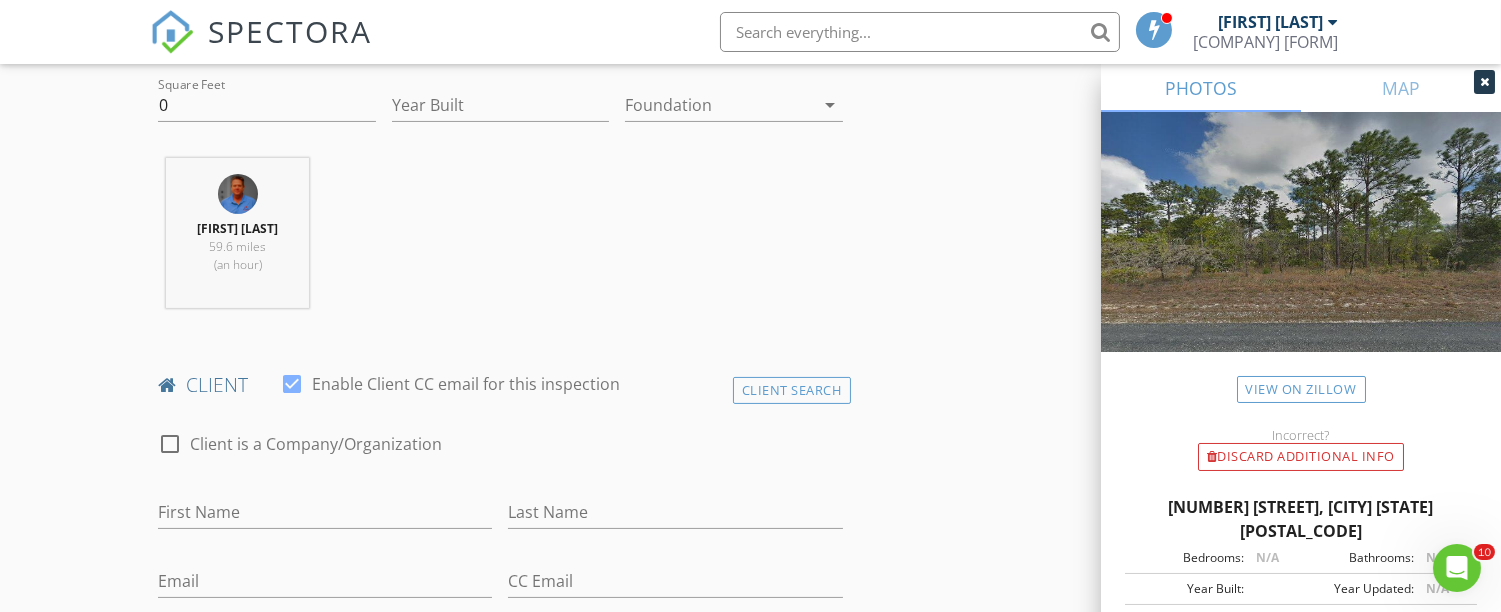 drag, startPoint x: 228, startPoint y: 540, endPoint x: 785, endPoint y: 328, distance: 595.9807 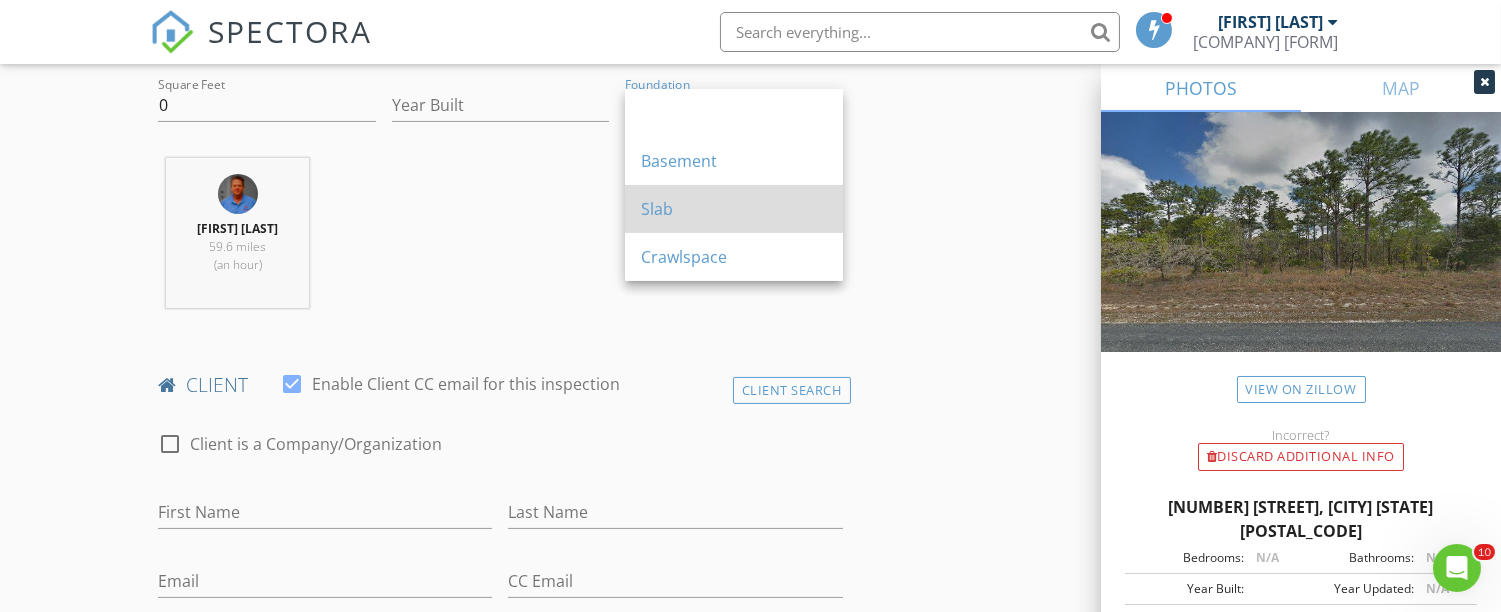 click on "Slab" at bounding box center (734, 209) 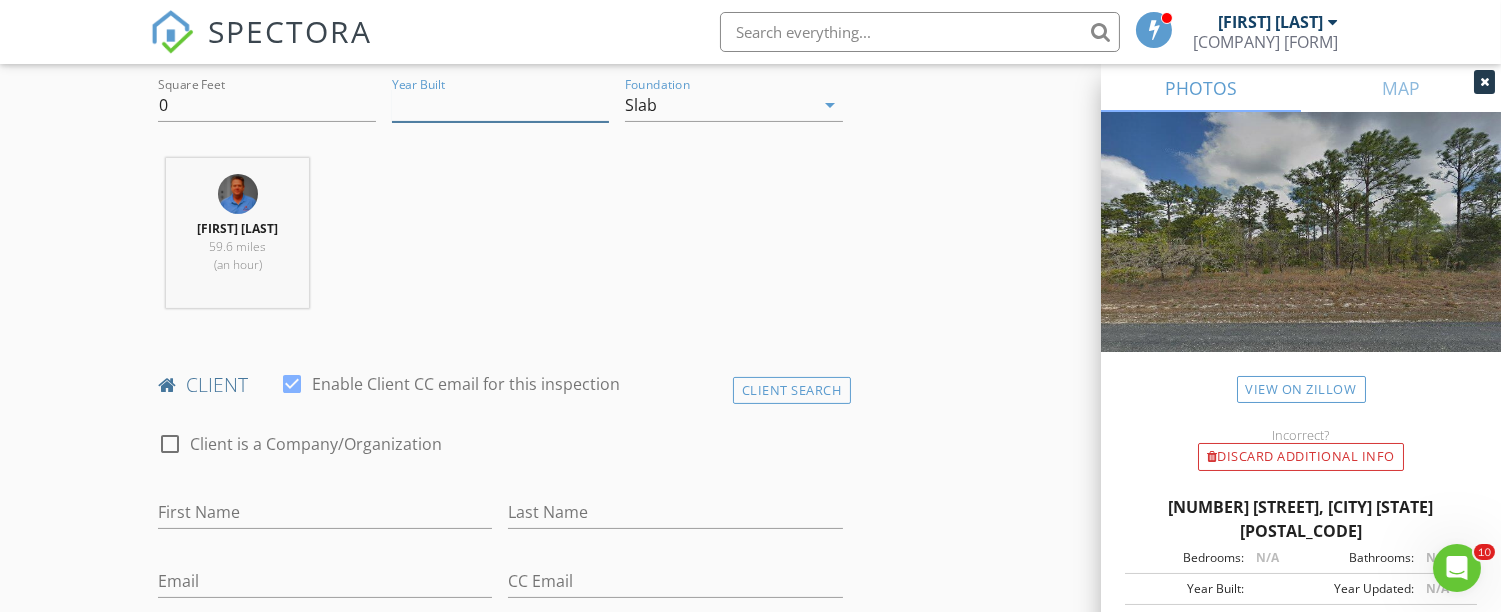 click on "Year Built" at bounding box center (500, 105) 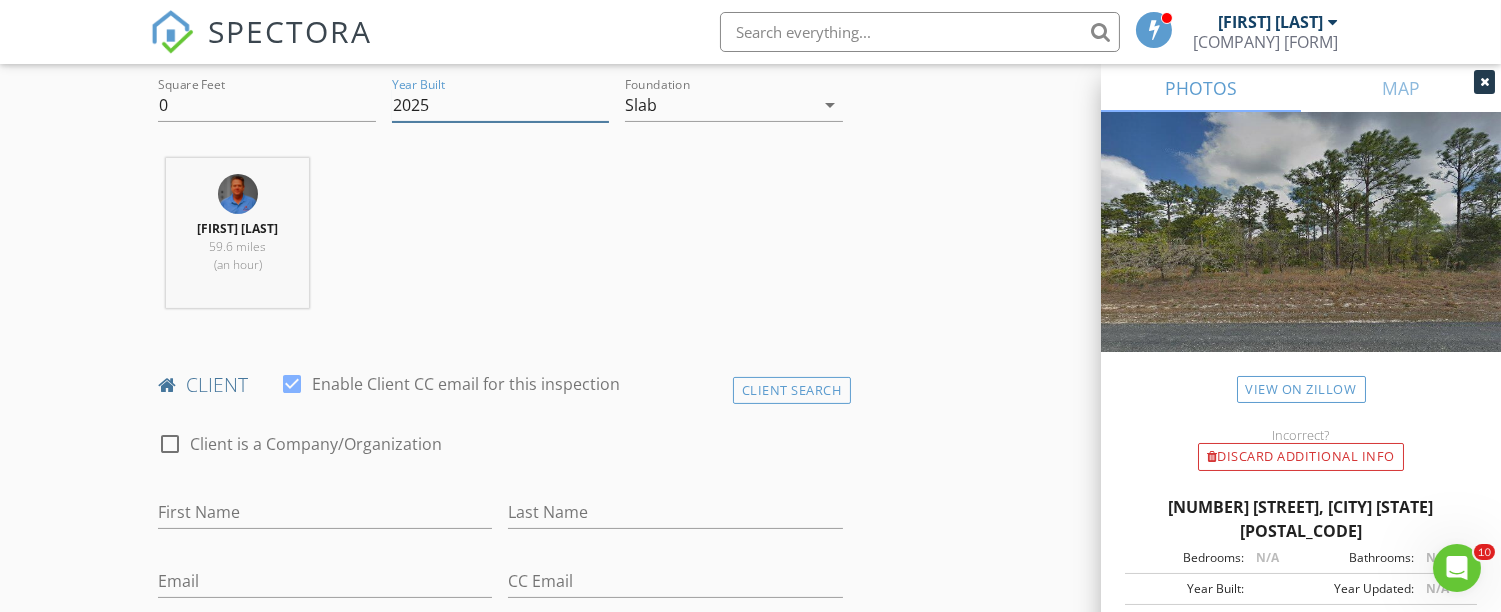 type on "2025" 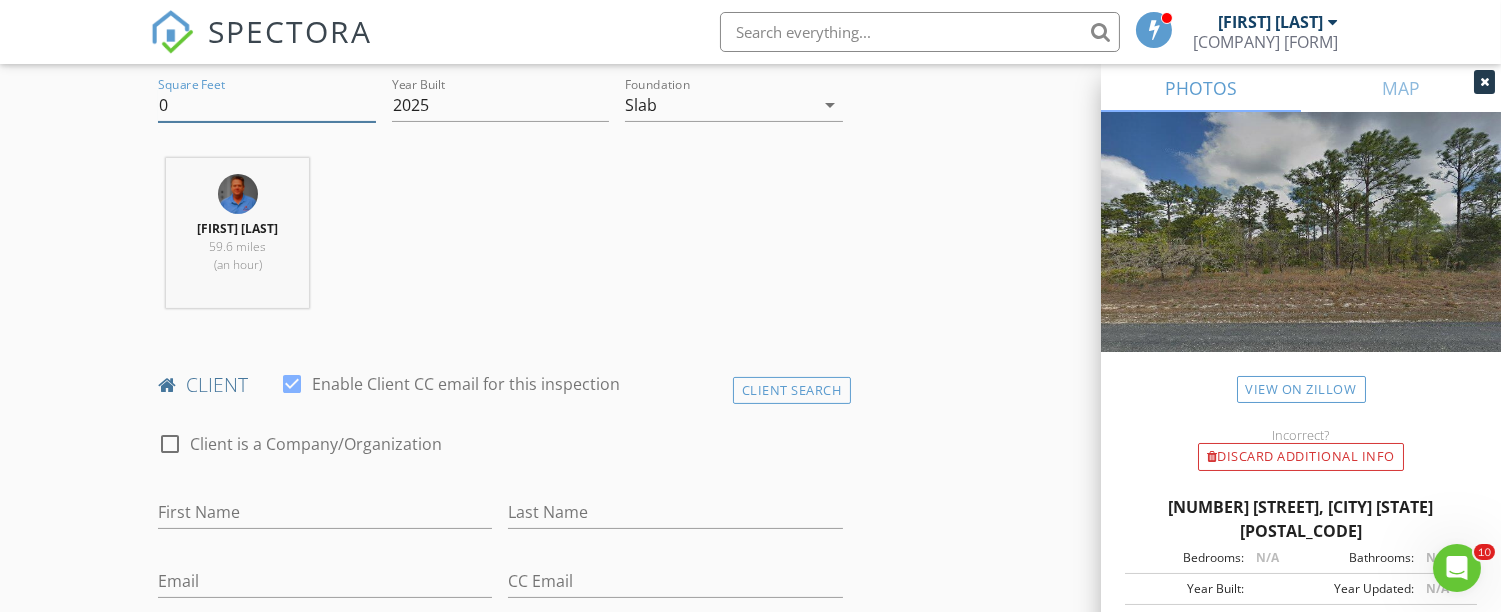 click on "0" at bounding box center [266, 105] 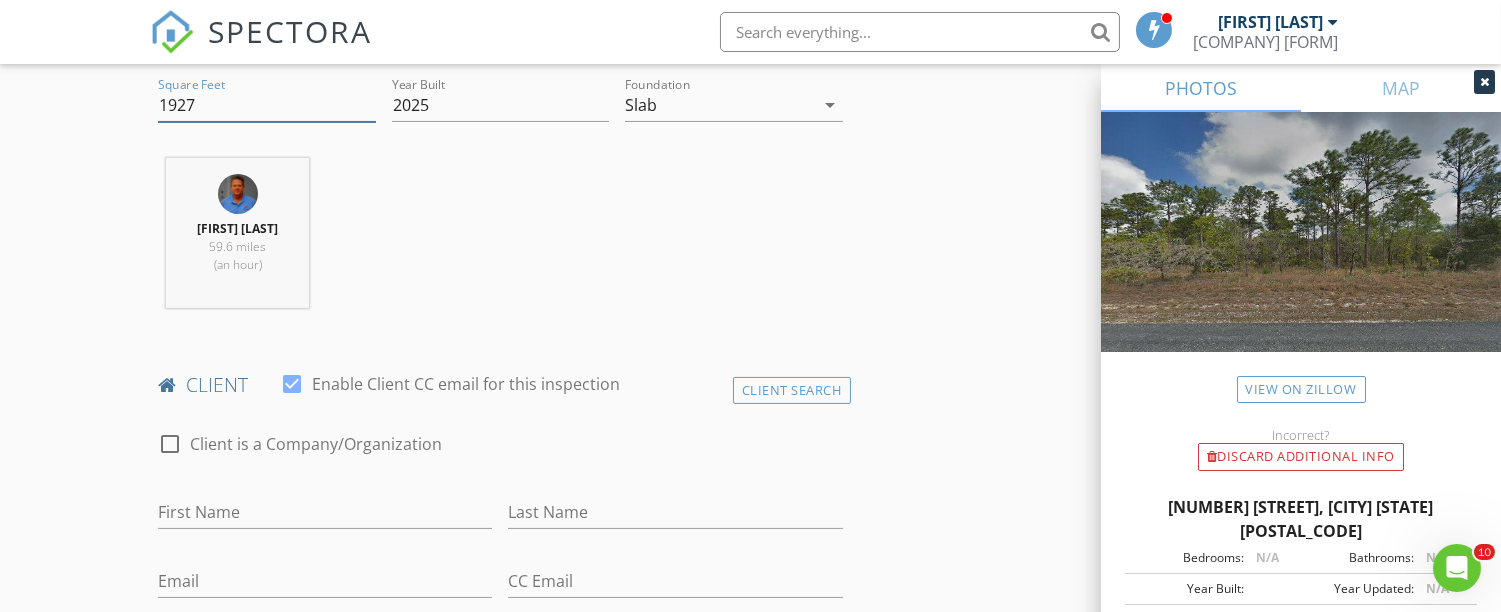 type on "1927" 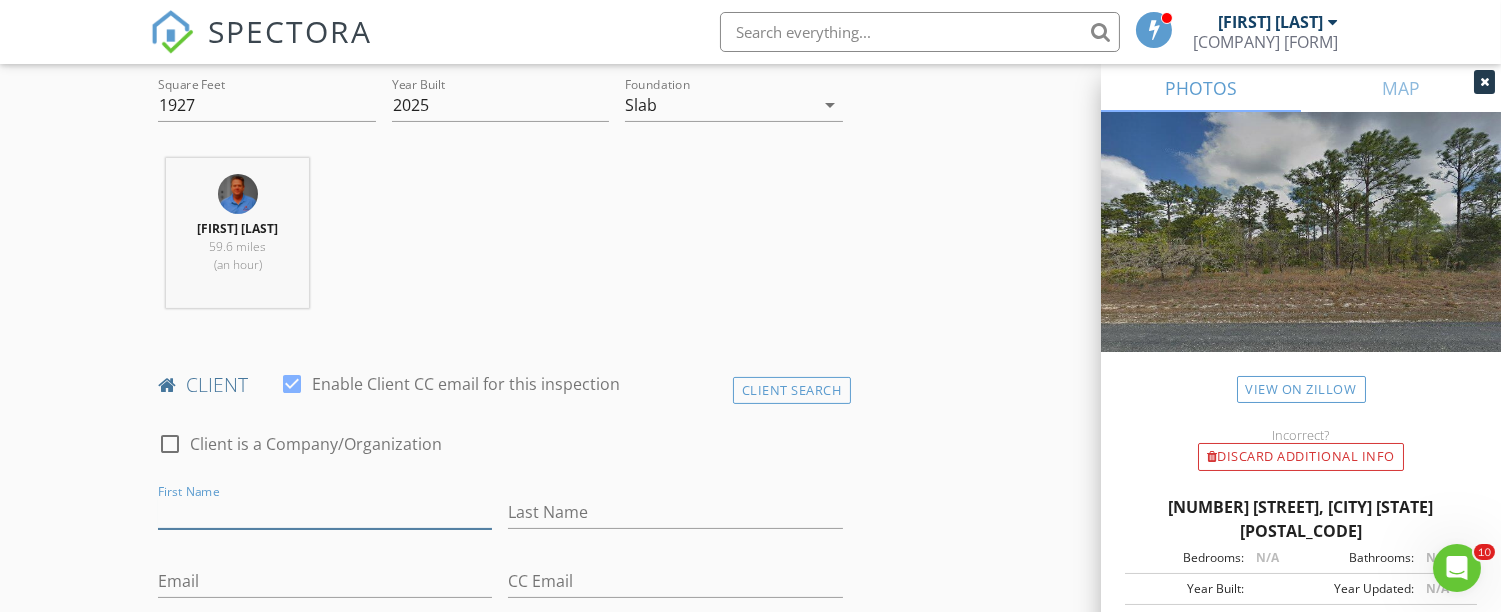 click on "First Name" at bounding box center (325, 512) 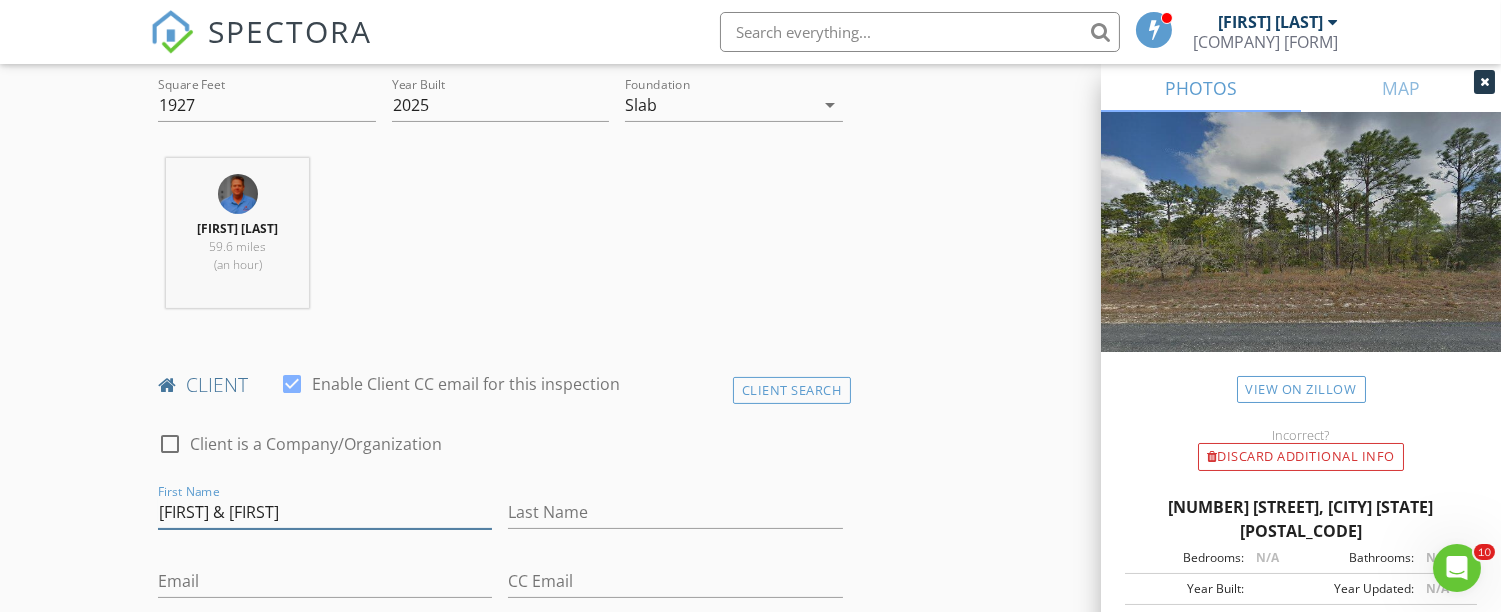 click on "Joshuah & Jessica" at bounding box center (325, 512) 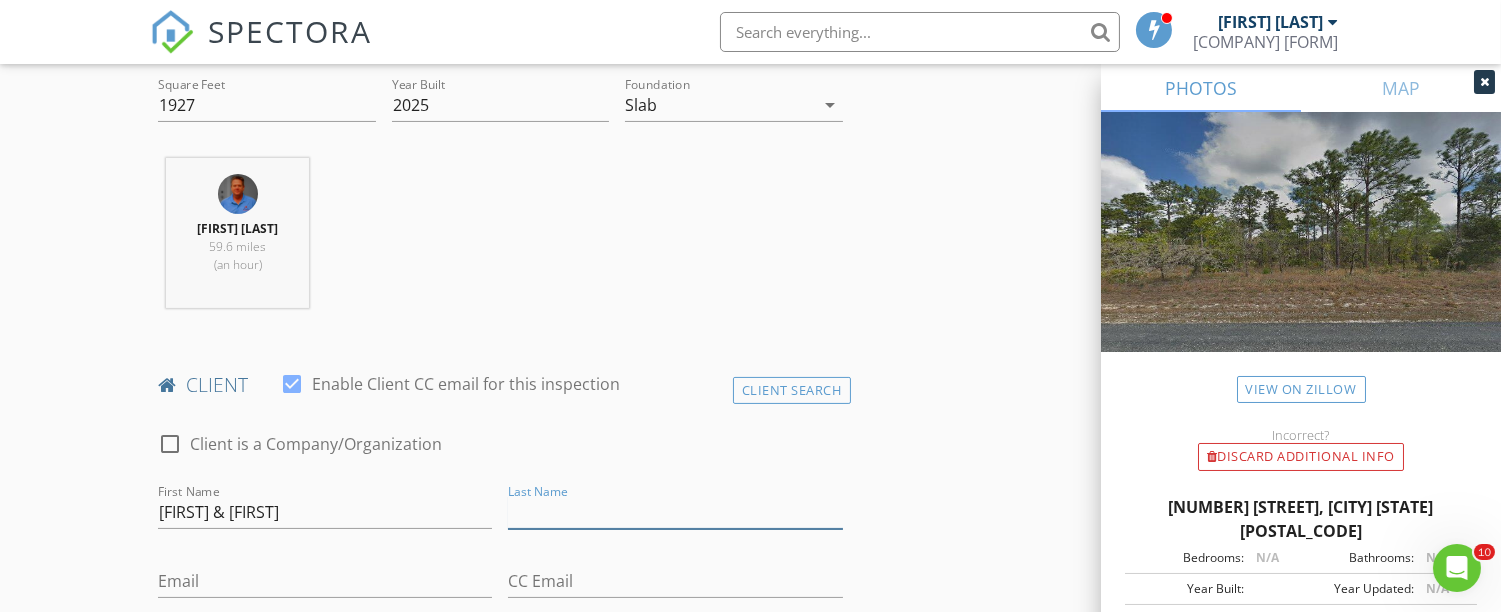 click on "Last Name" at bounding box center [675, 512] 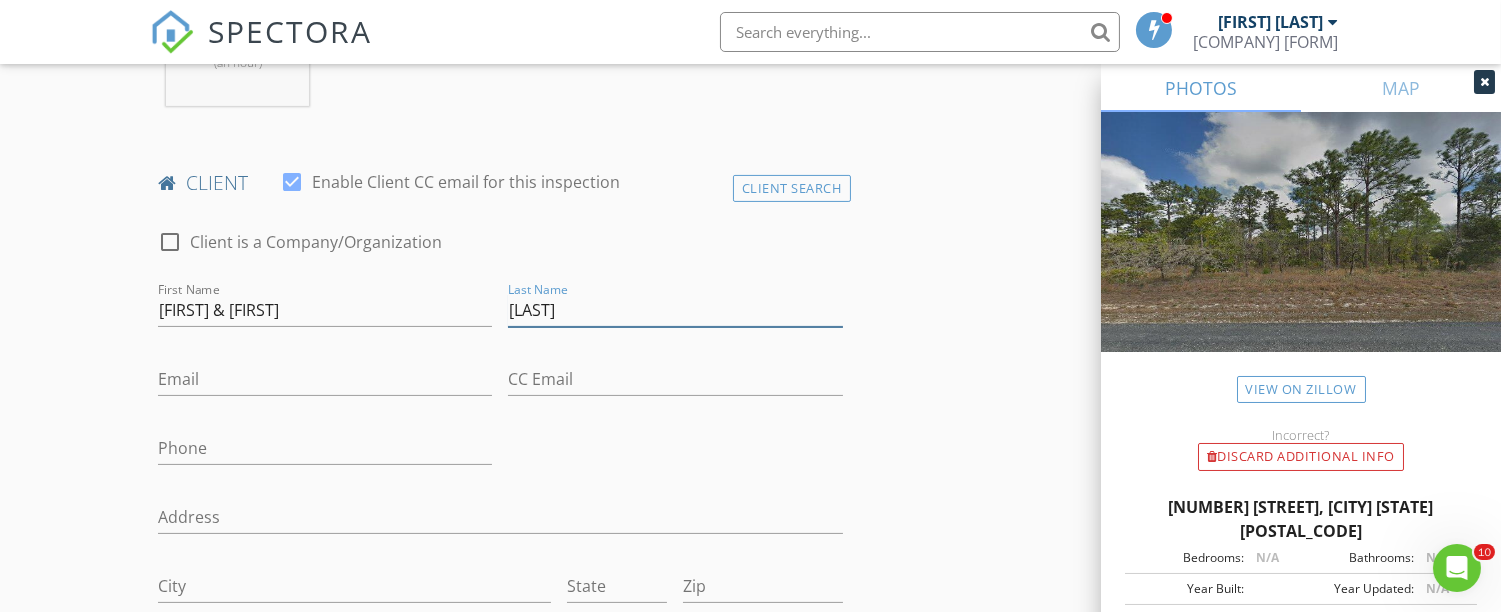 scroll, scrollTop: 905, scrollLeft: 0, axis: vertical 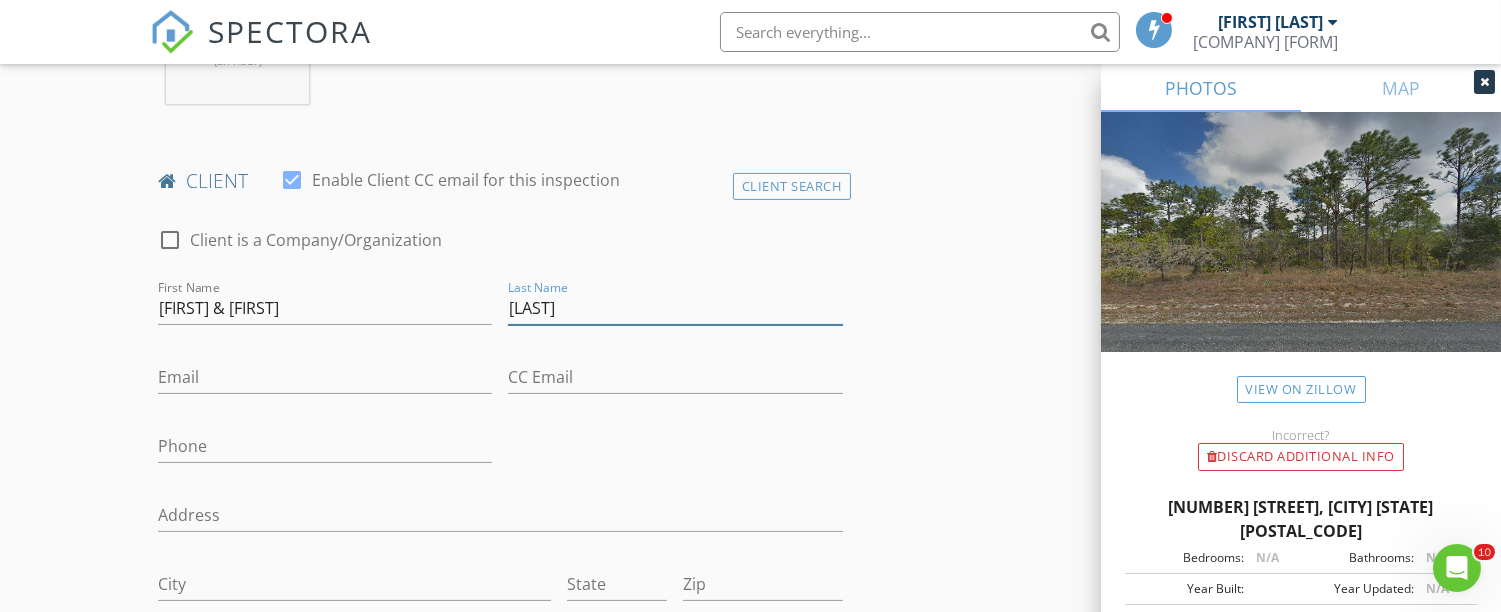 type on "Anderson" 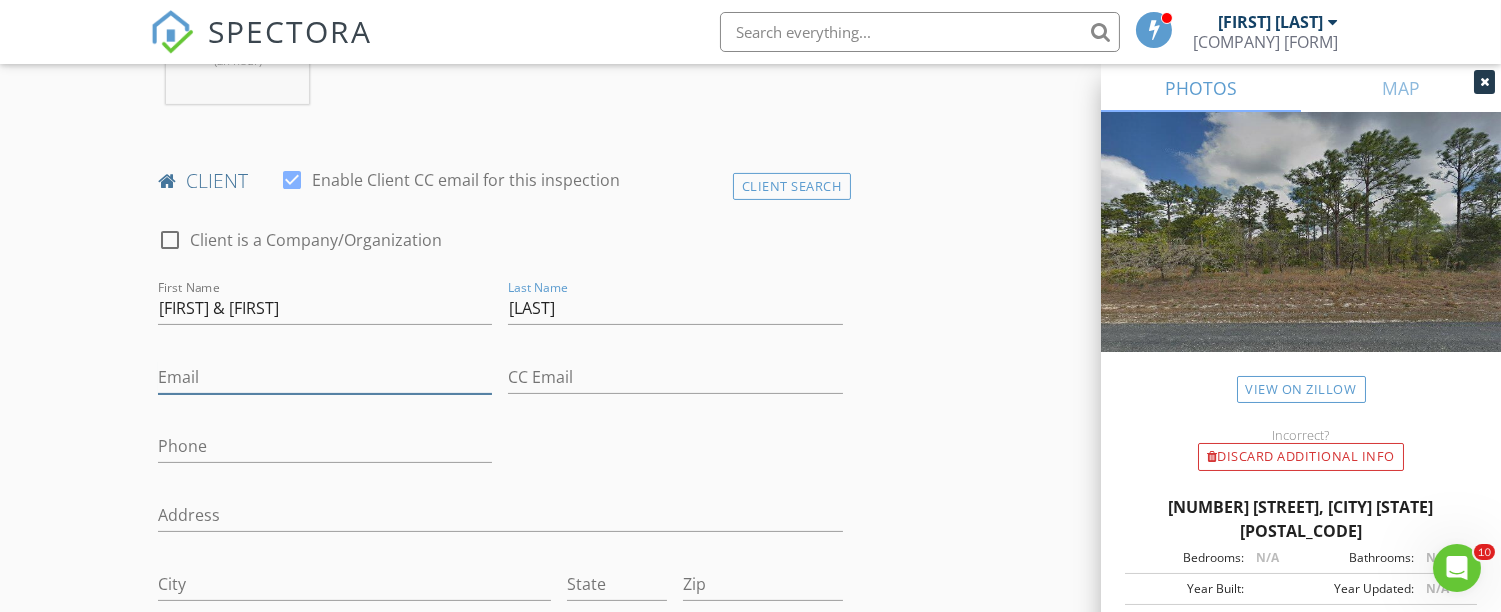 click on "Email" at bounding box center [325, 377] 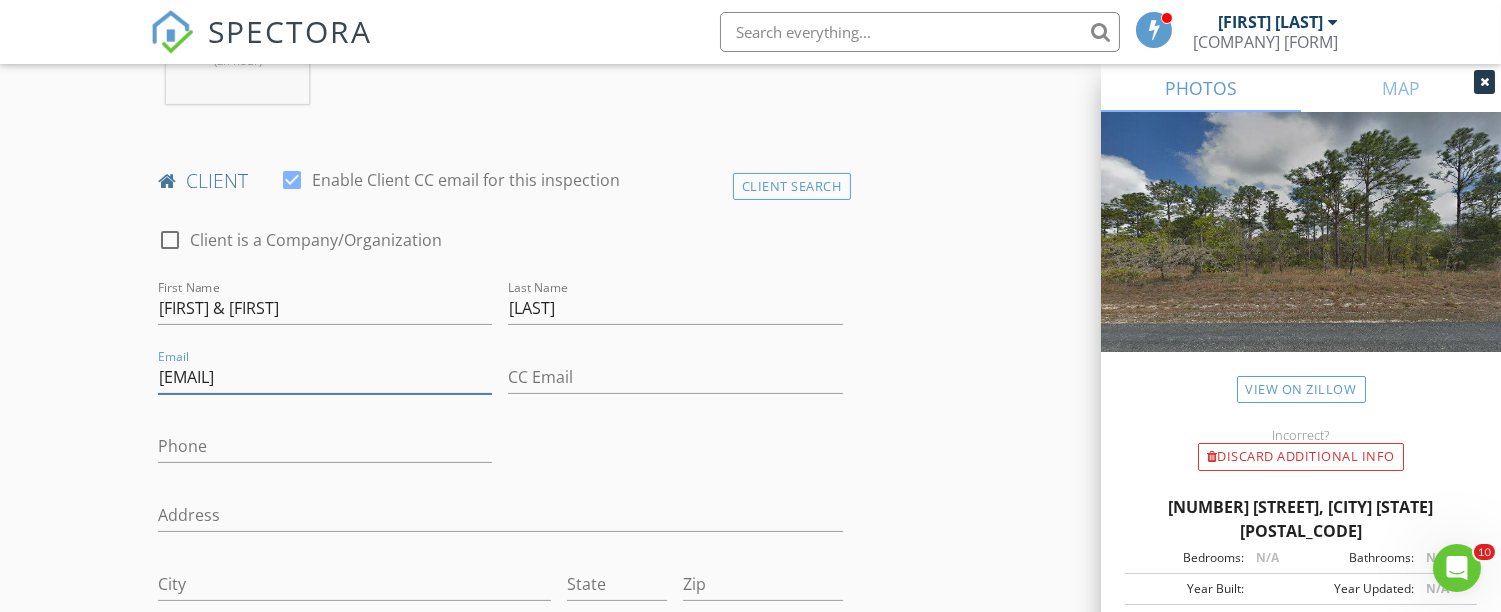 type on "jda1988@gmail.com" 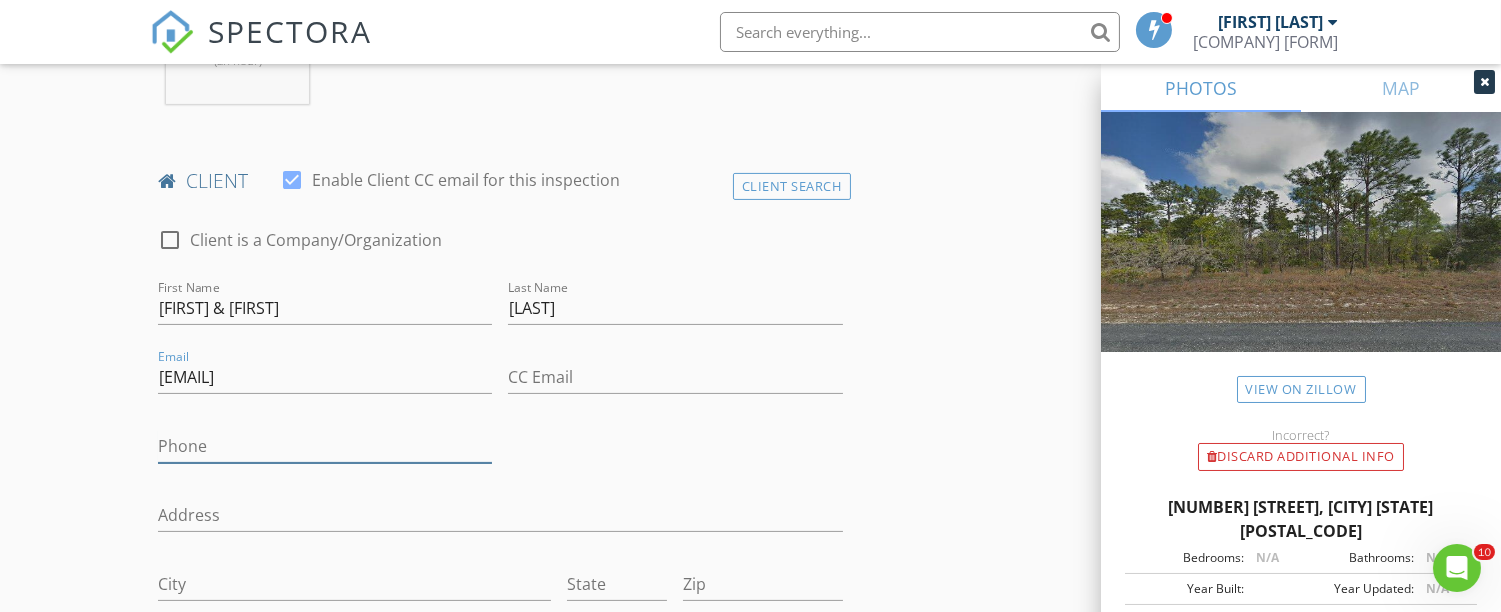 click on "Phone" at bounding box center [325, 446] 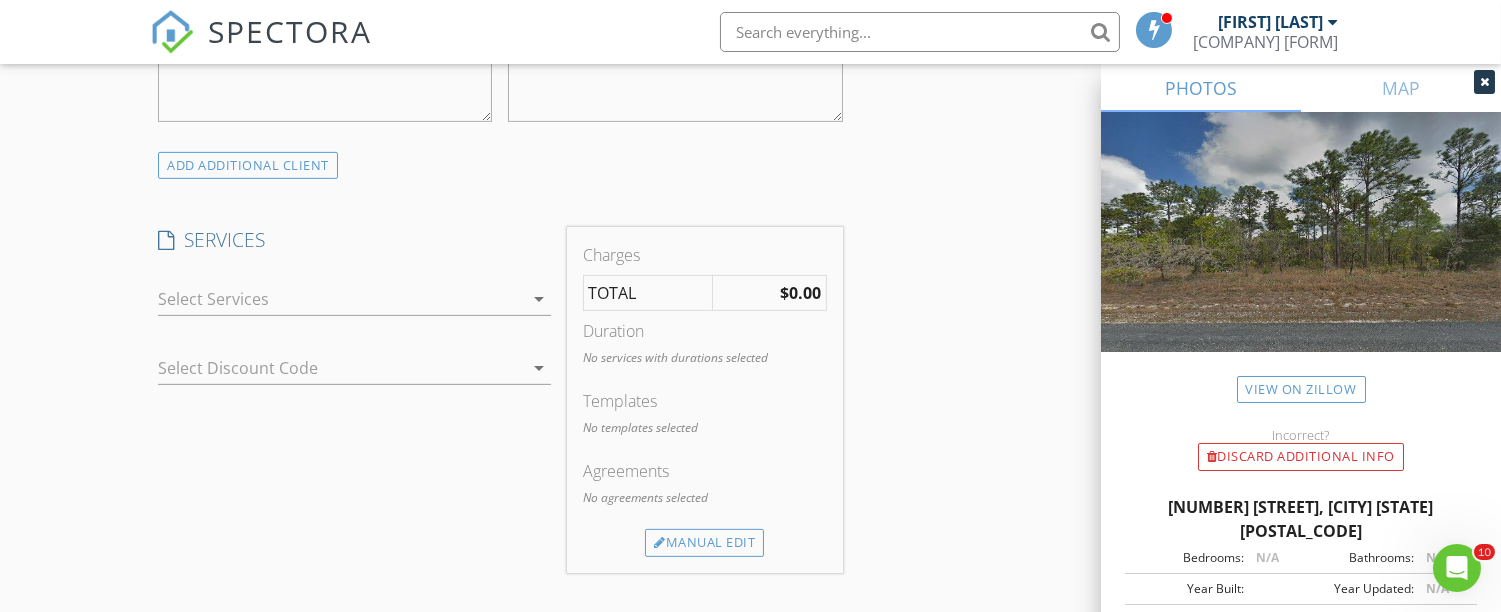 scroll, scrollTop: 1531, scrollLeft: 0, axis: vertical 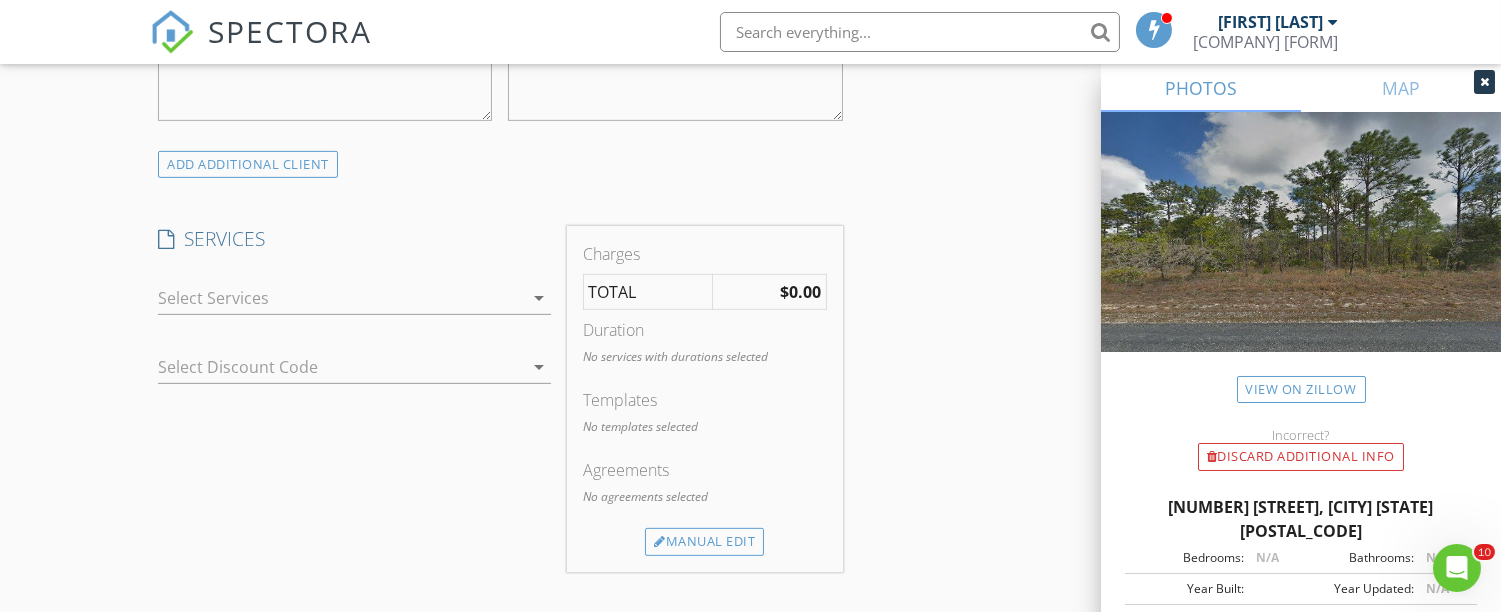 type on "727-383-5568" 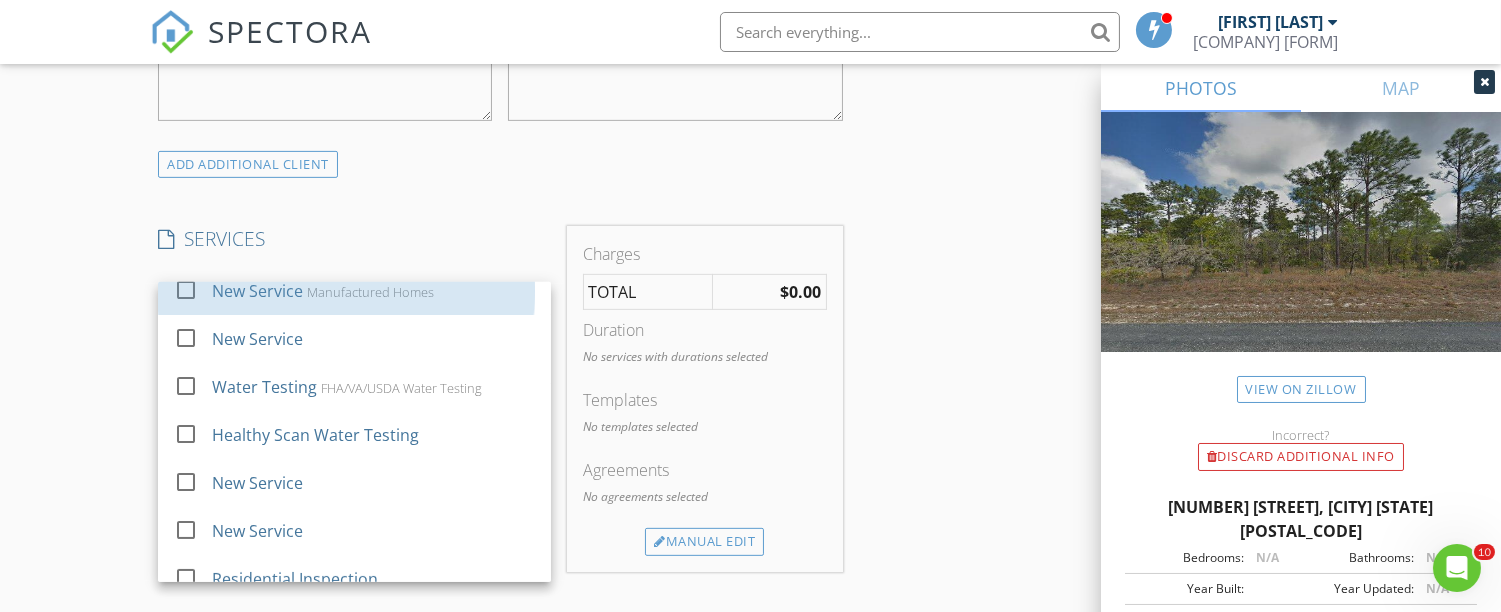 scroll, scrollTop: 612, scrollLeft: 0, axis: vertical 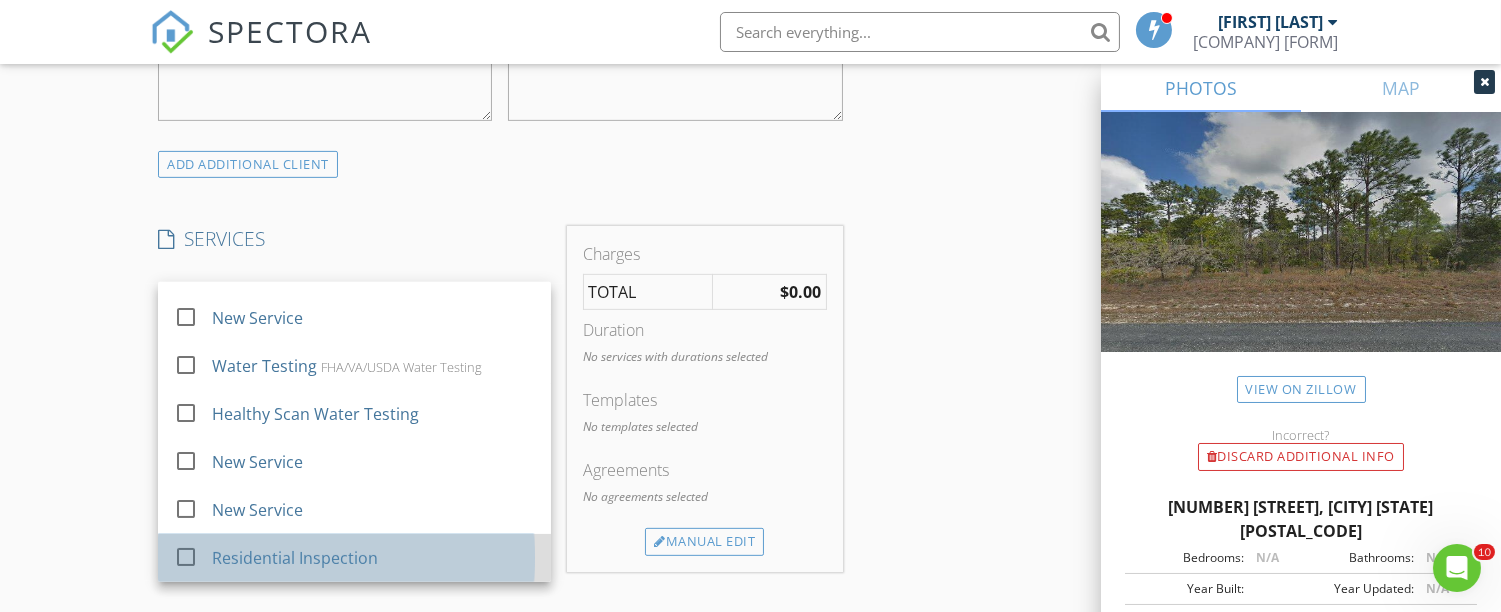 click on "Residential Inspection" at bounding box center (295, 558) 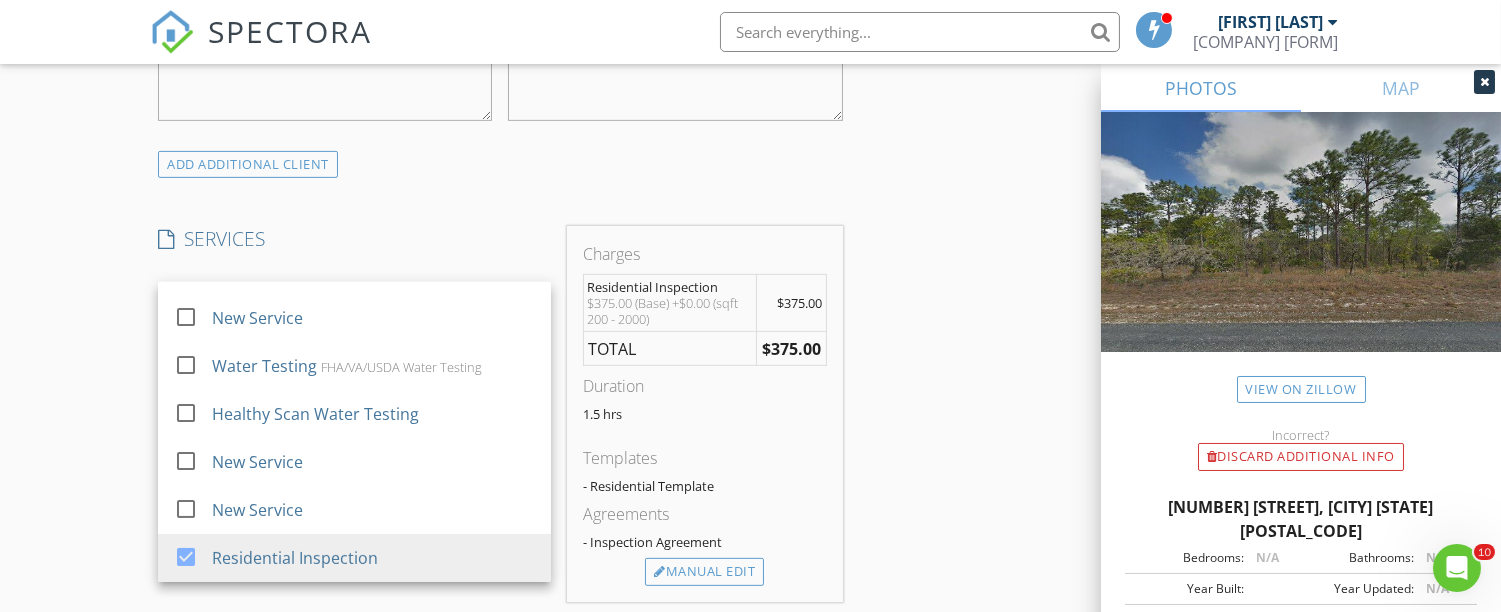 click on "INSPECTOR(S)
check_box   Erick Wyatt   PRIMARY   Erick Wyatt arrow_drop_down   check_box Erick Wyatt specifically requested
Date/Time
08/02/2025 11:00 AM
Location
Address Search       Address 11345 Thrasher Ave   Unit   City Weeki Wachee   State FL   Zip 34614   County Hernando     Square Feet 1927   Year Built 2025   Foundation Slab arrow_drop_down     Erick Wyatt     59.6 miles     (an hour)
client
check_box Enable Client CC email for this inspection   Client Search     check_box_outline_blank Client is a Company/Organization     First Name Joshua & Jessica   Last Name Anderson   Email jda1988@gmail.com   CC Email   Phone 727-383-5568   Address   City   State   Zip       Notes   Private Notes
ADD ADDITIONAL client
SERVICES
check_box_outline_blank     Insurance Inspection" at bounding box center [500, 322] 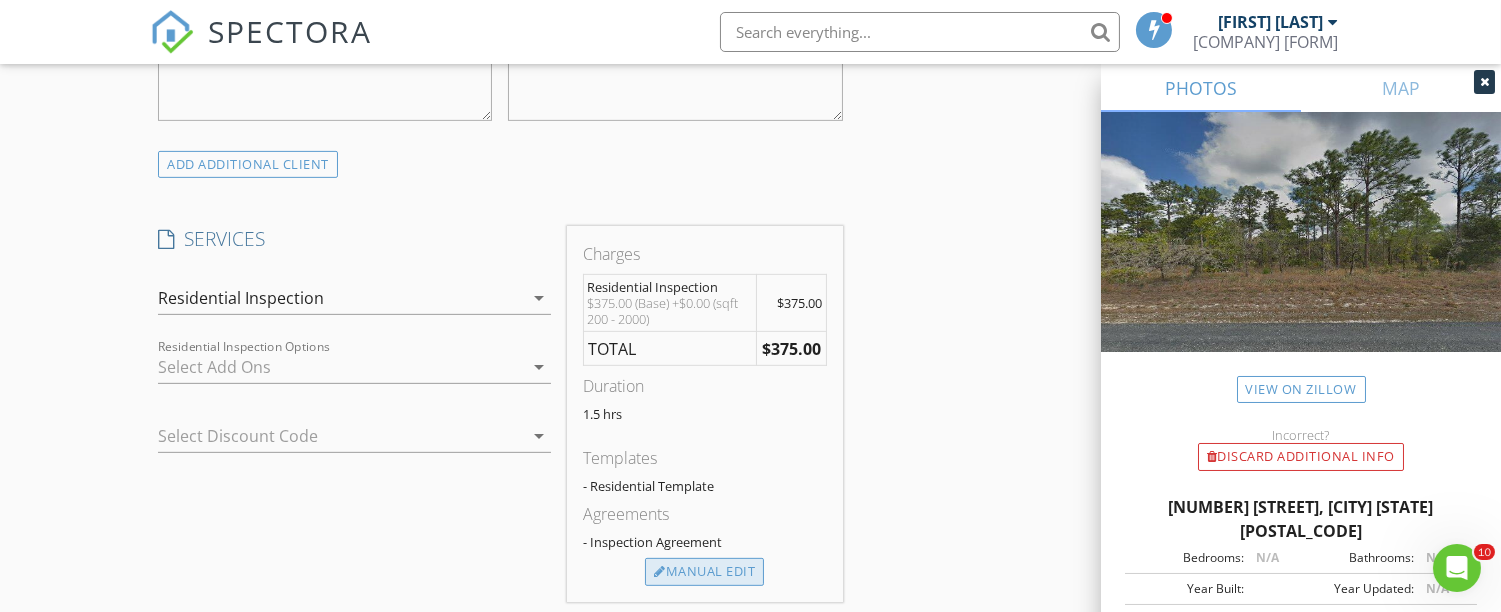 click on "Manual Edit" at bounding box center [704, 572] 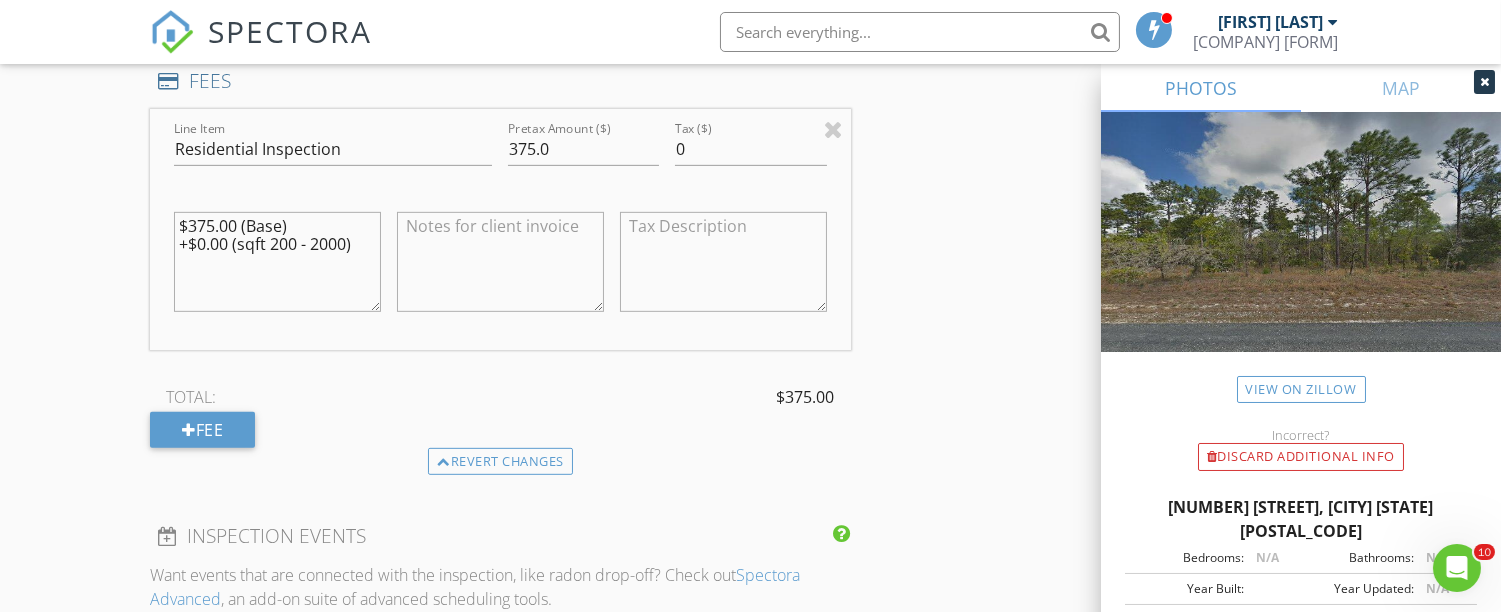 scroll, scrollTop: 1853, scrollLeft: 0, axis: vertical 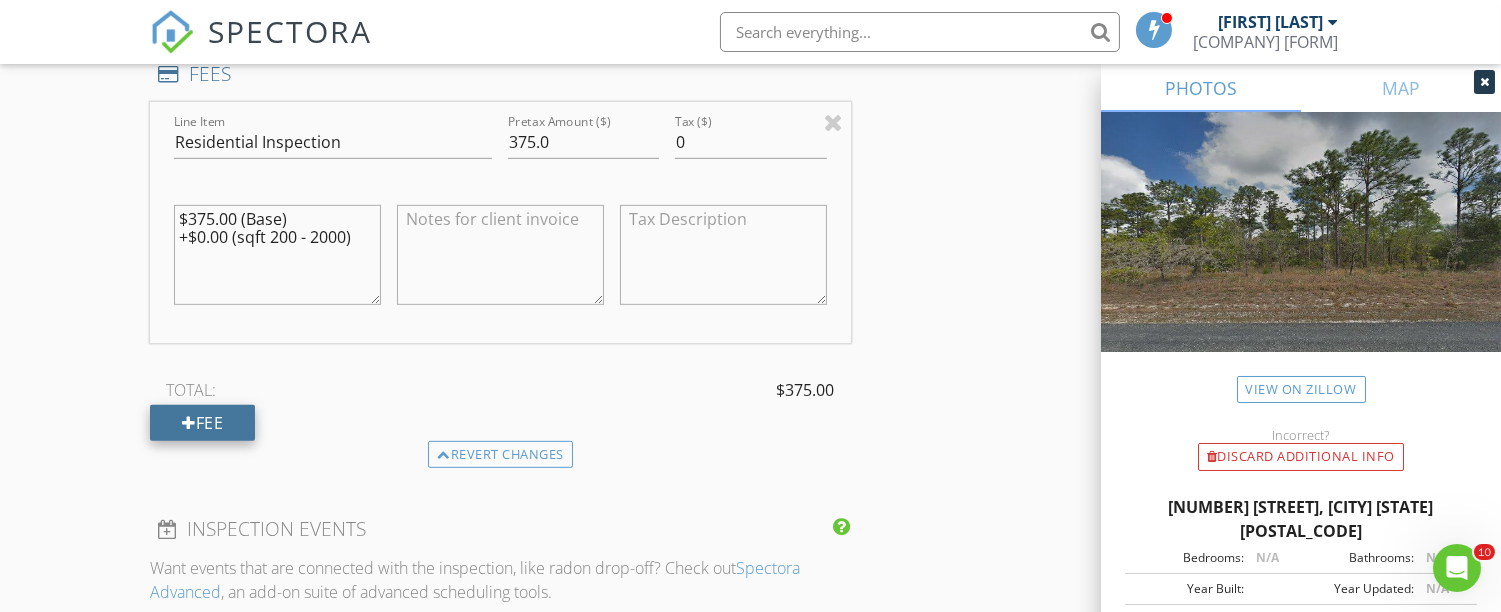 click on "Fee" at bounding box center [202, 423] 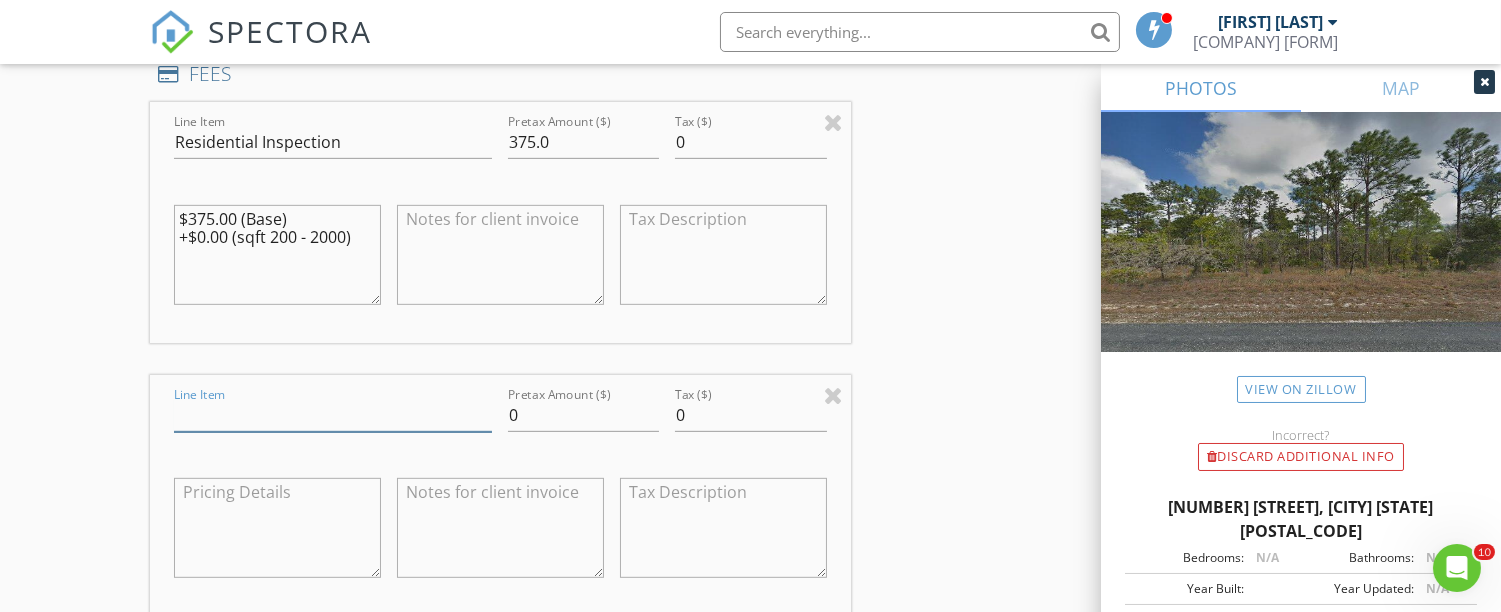 click on "Line Item" at bounding box center [333, 415] 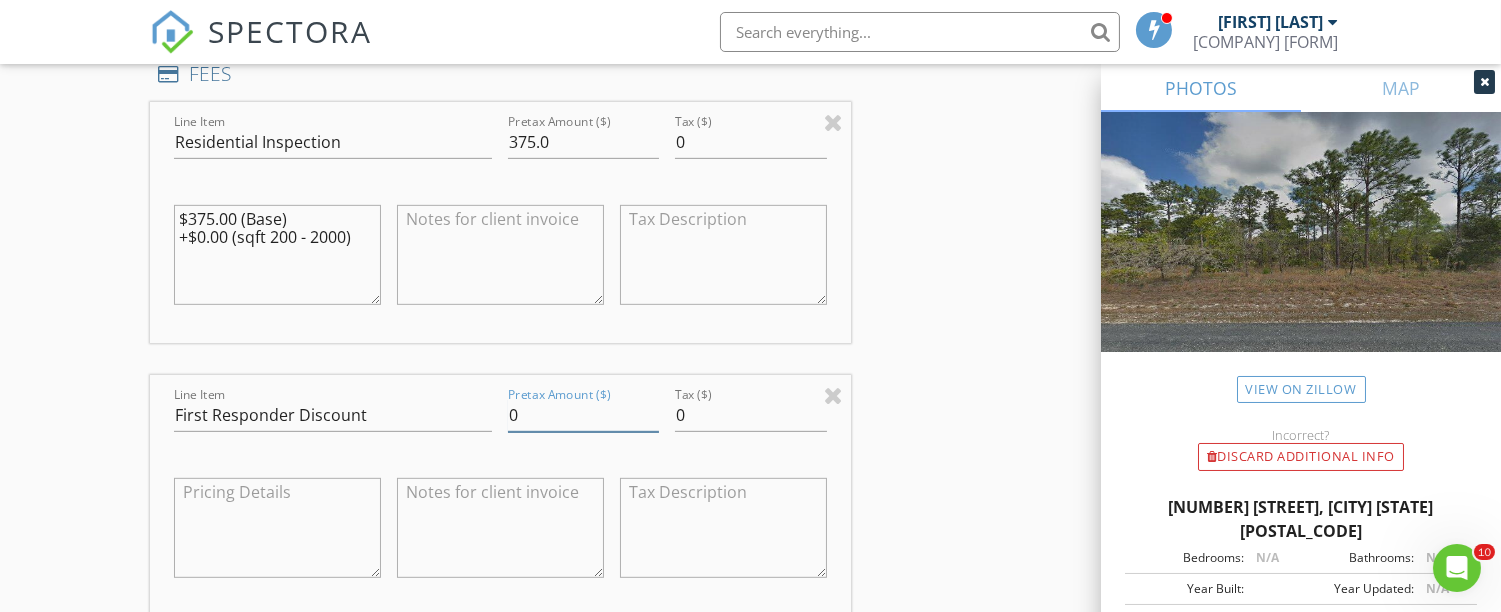 click on "0" at bounding box center (583, 415) 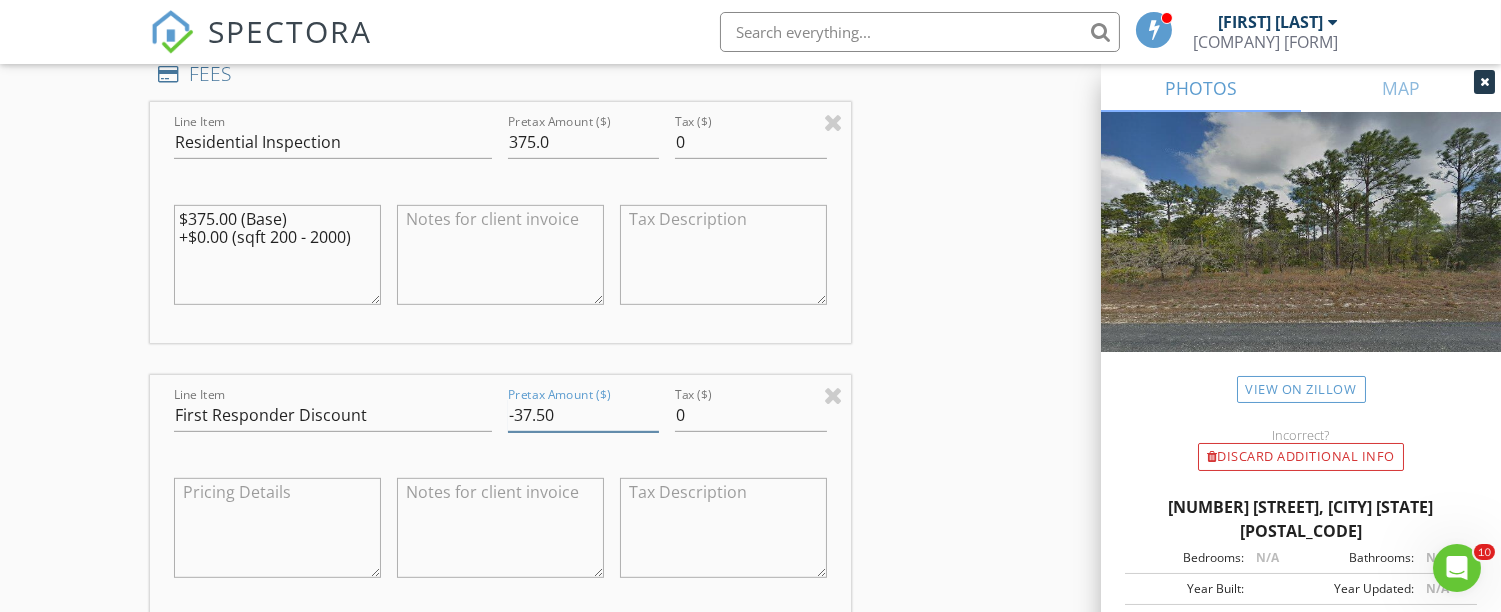 scroll, scrollTop: 1852, scrollLeft: 0, axis: vertical 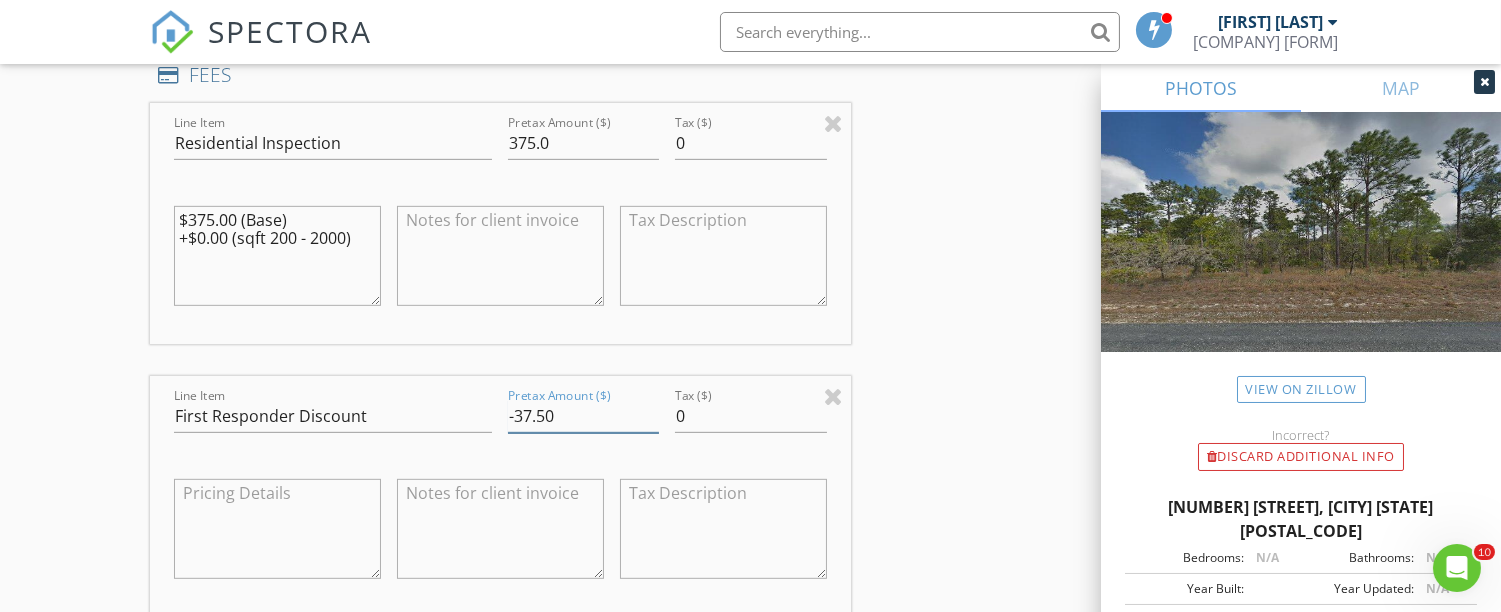 type on "-37.50" 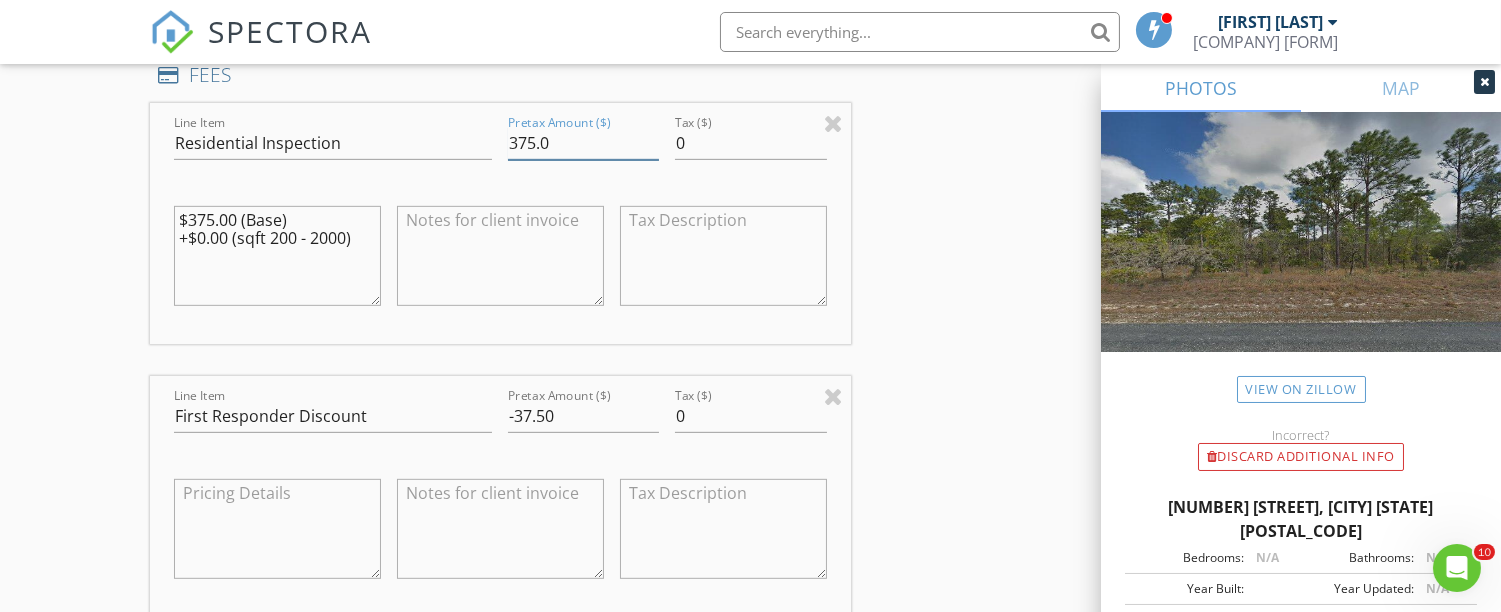 click on "375.0" at bounding box center [583, 143] 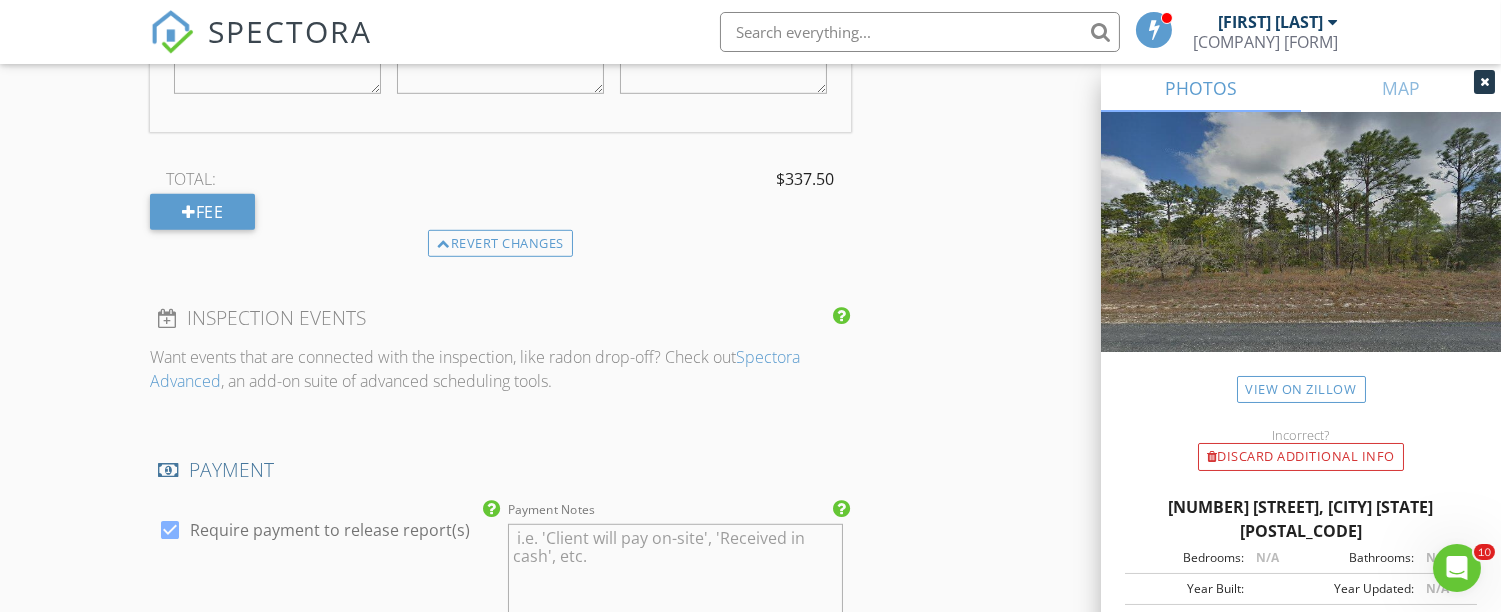 scroll, scrollTop: 2338, scrollLeft: 0, axis: vertical 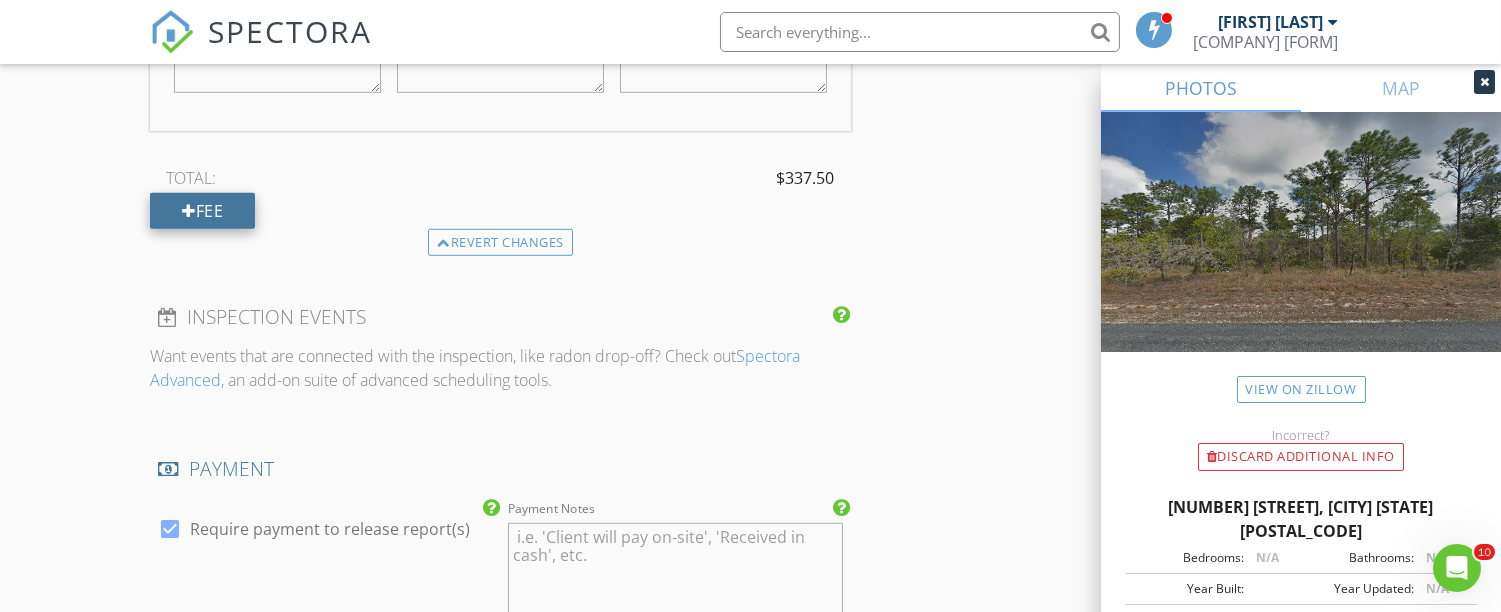 type on "375.00" 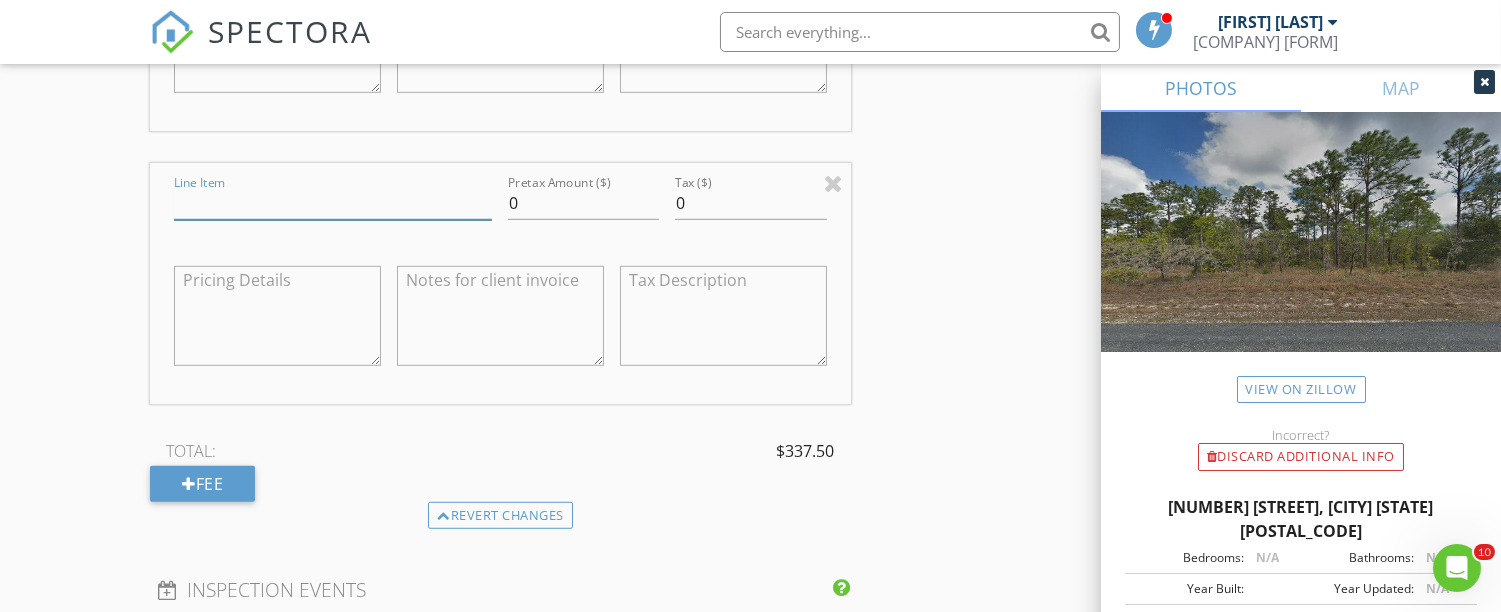 click on "Line Item" at bounding box center (333, 203) 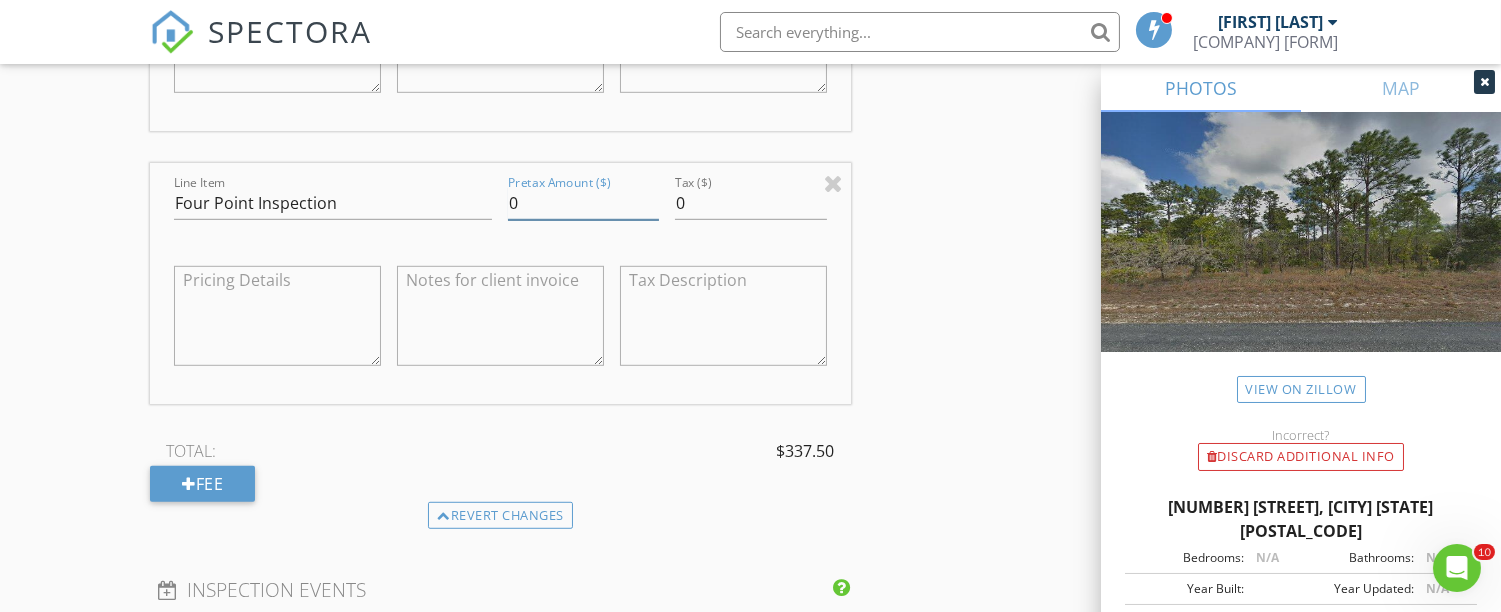 click on "0" at bounding box center [583, 203] 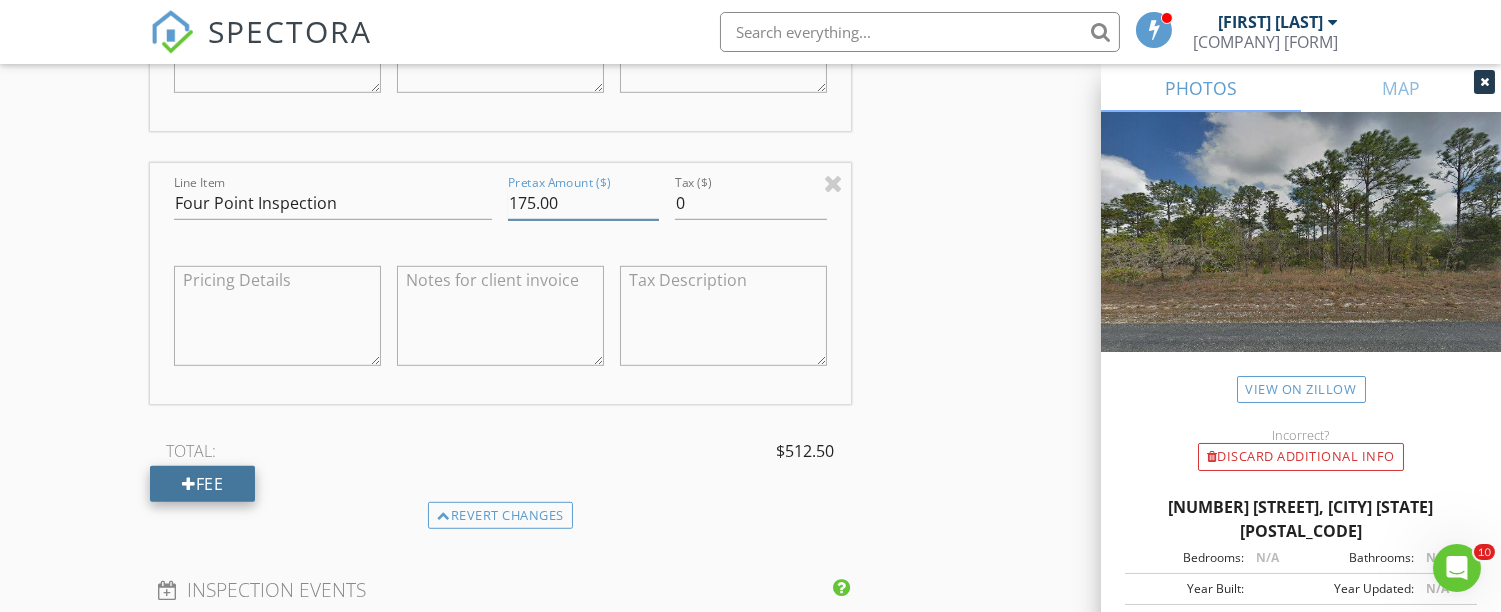 type on "175.00" 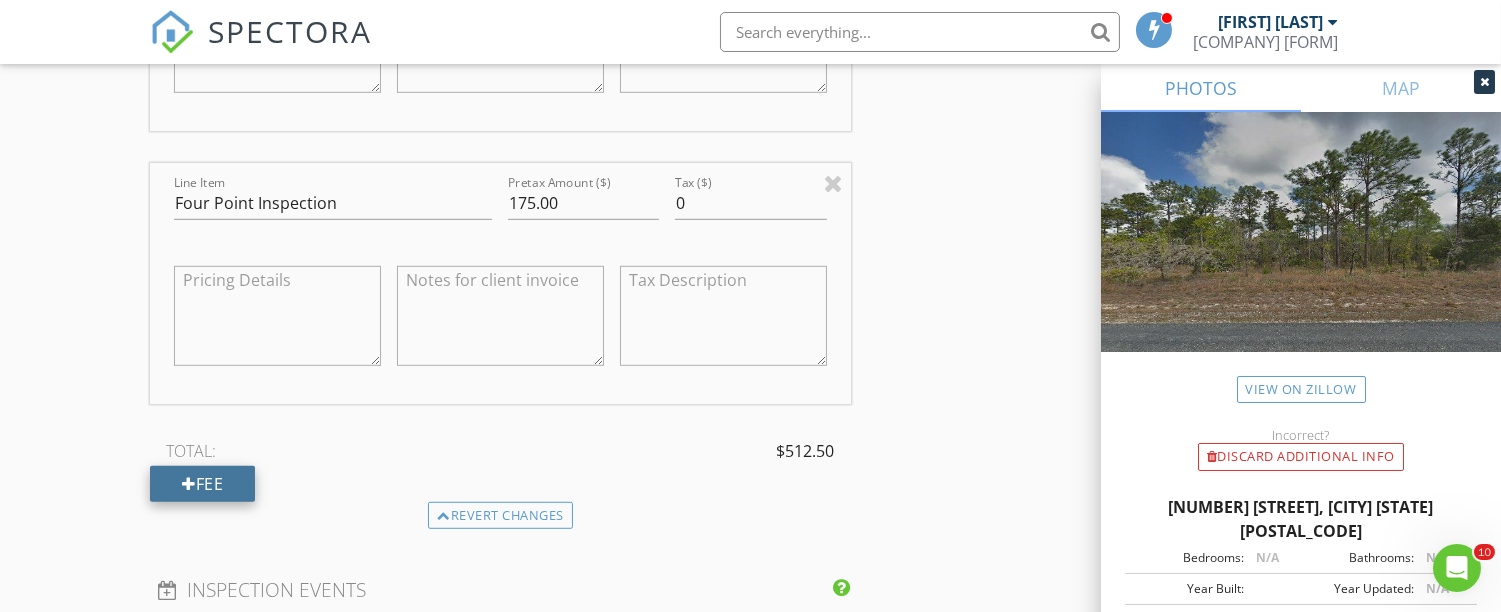 click on "Fee" at bounding box center [202, 484] 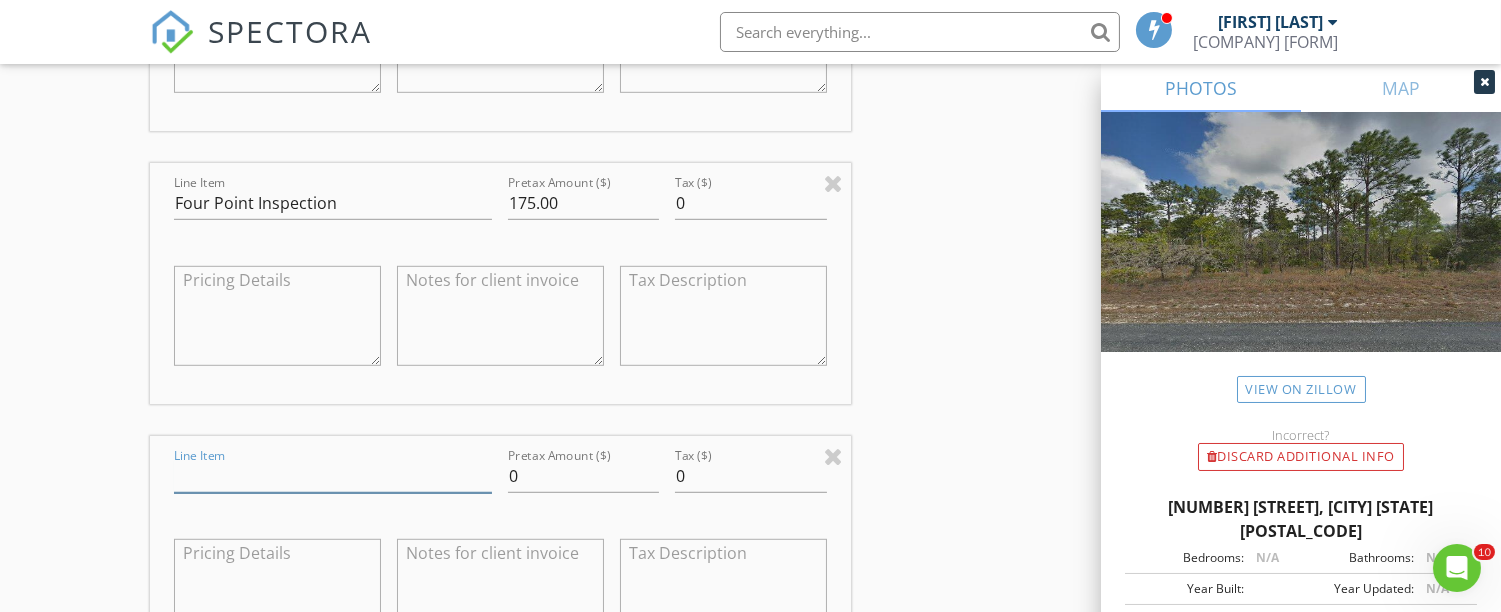click on "Line Item" at bounding box center (333, 476) 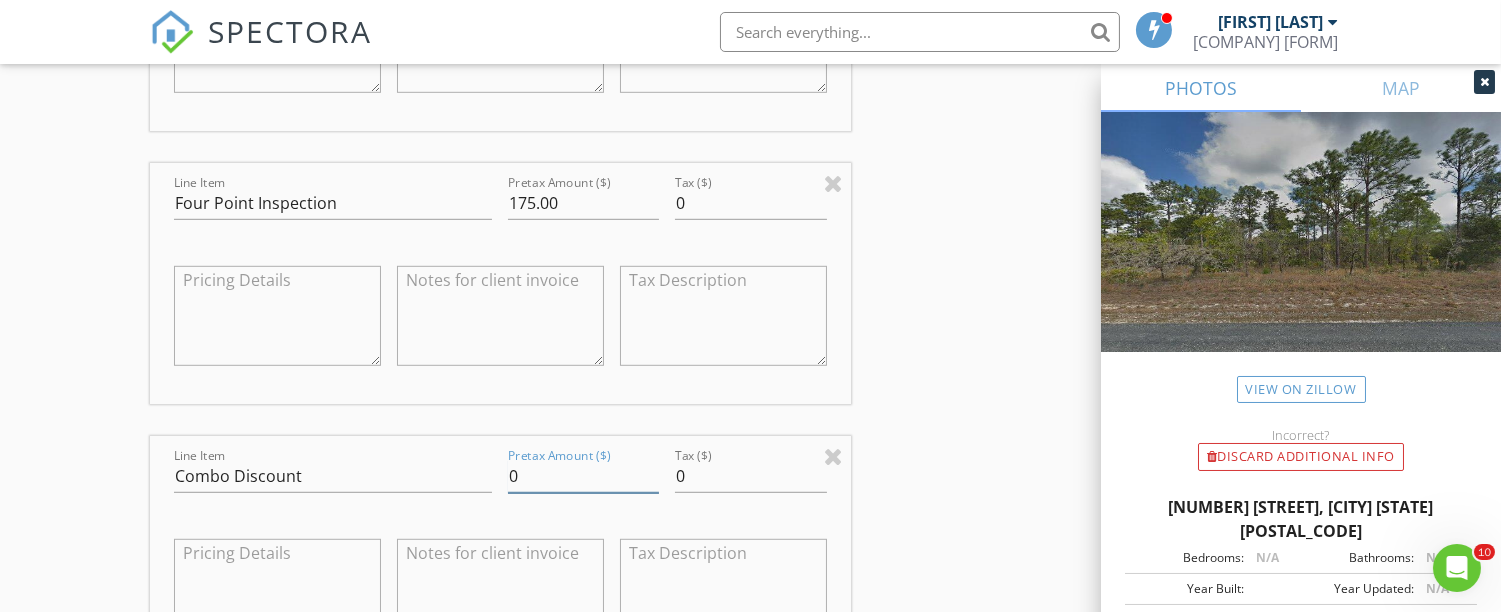 click on "0" at bounding box center (583, 476) 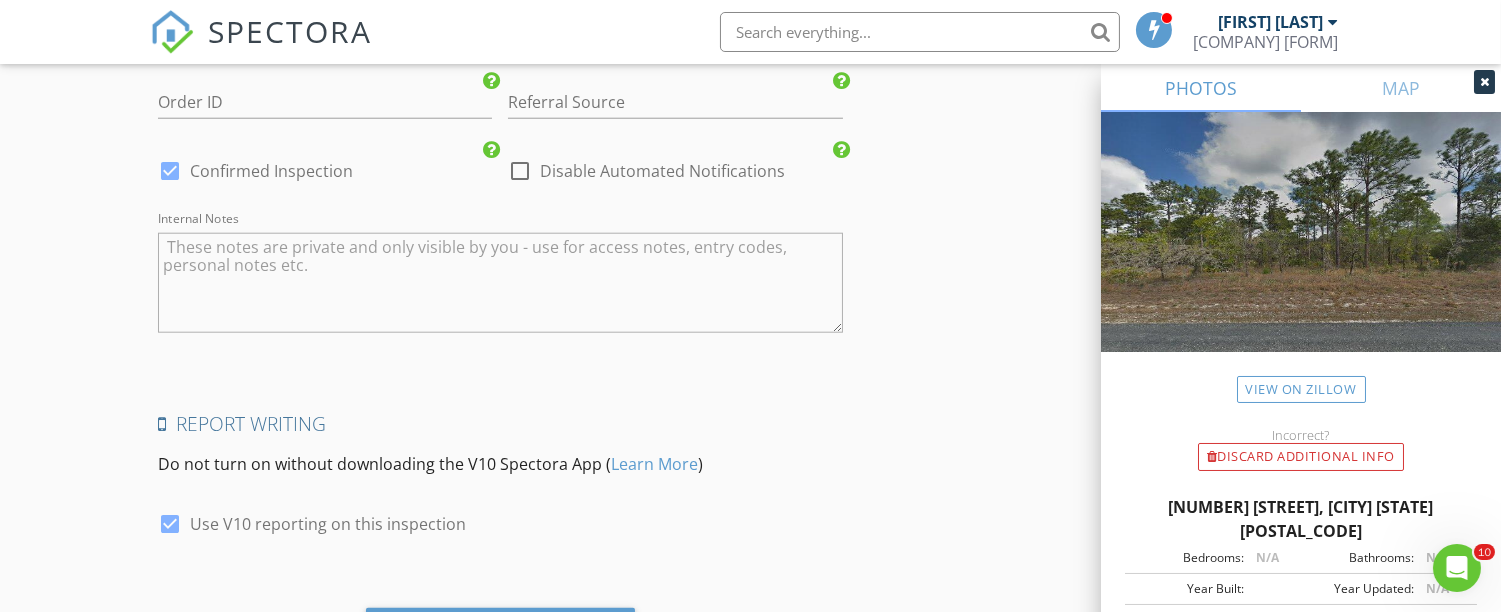 scroll, scrollTop: 4036, scrollLeft: 0, axis: vertical 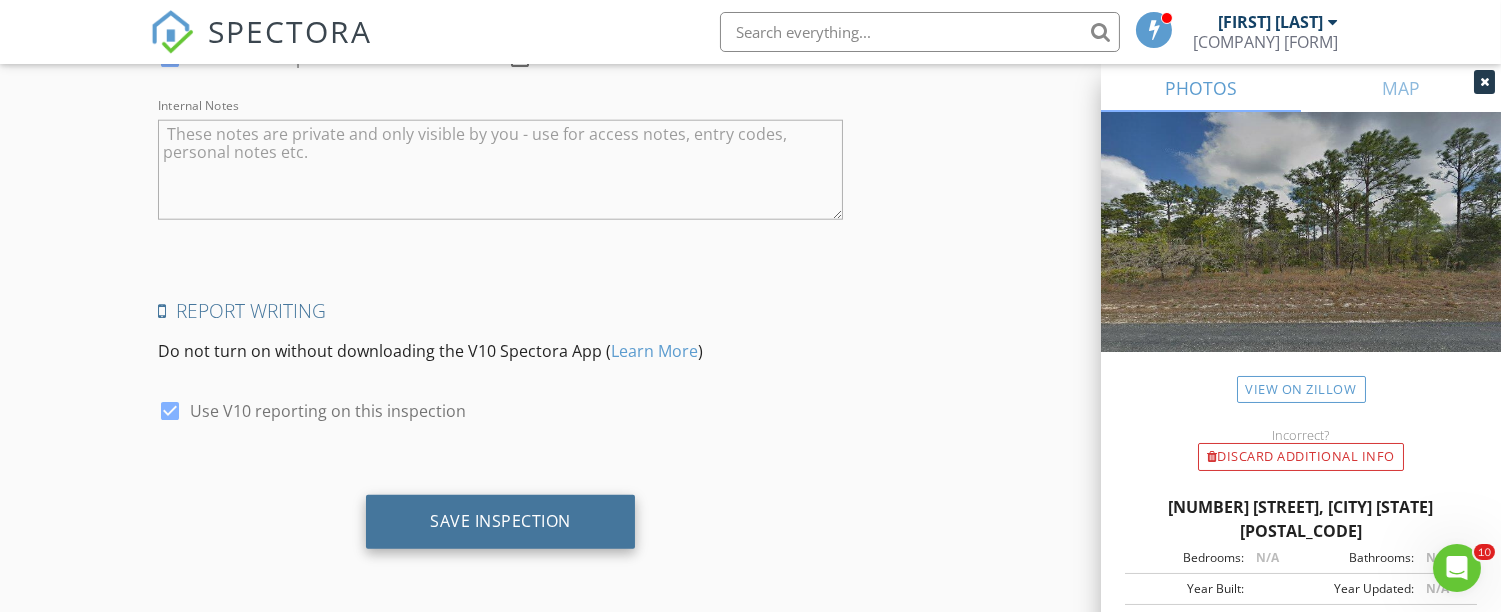 type on "-75.00" 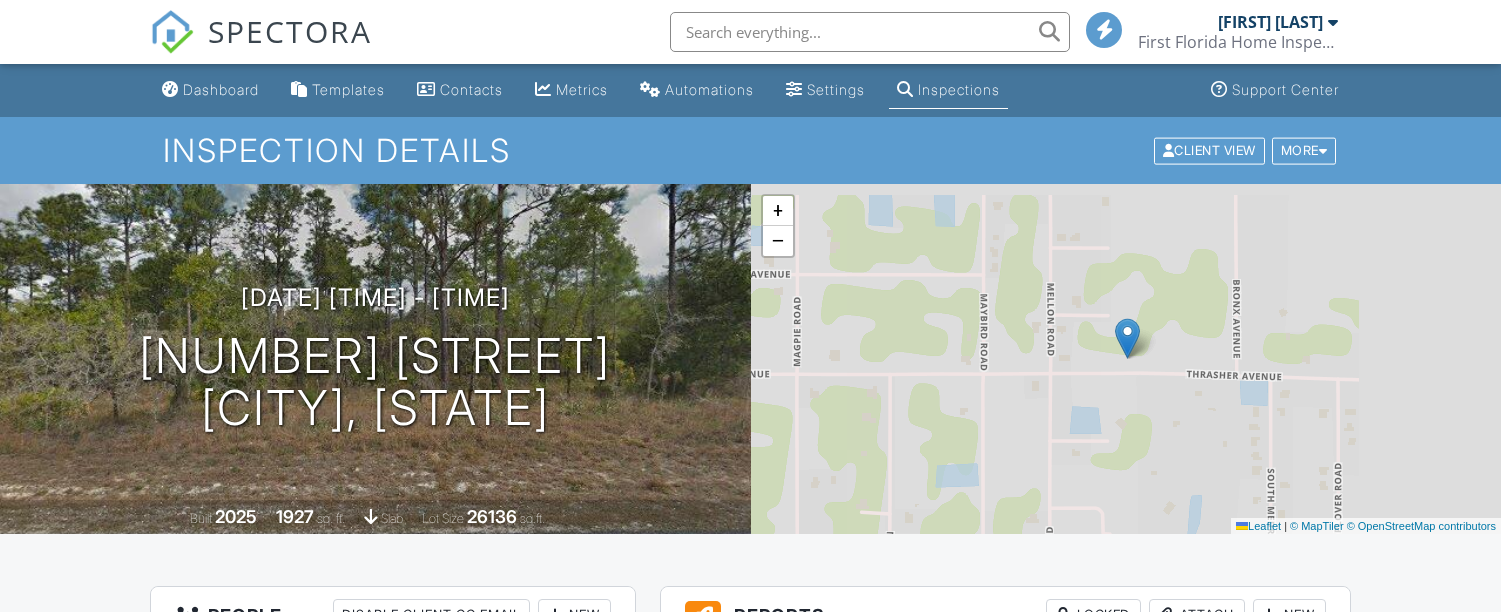 scroll, scrollTop: 0, scrollLeft: 0, axis: both 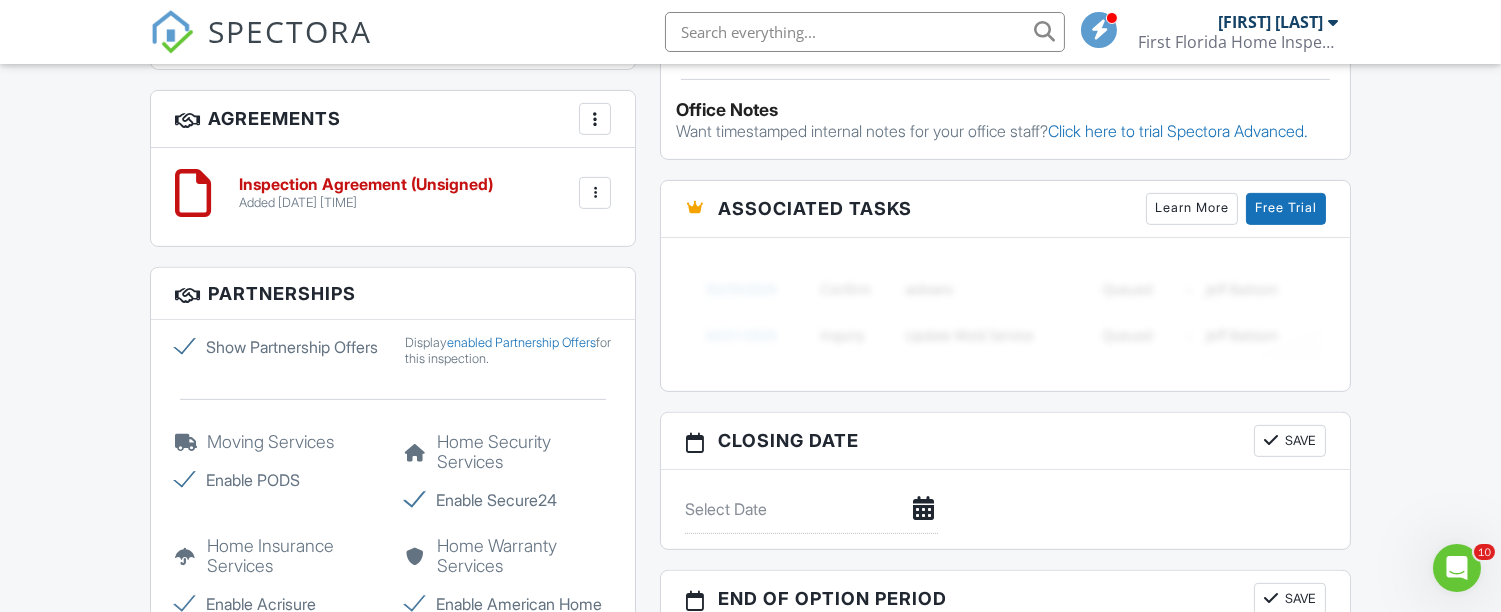 click at bounding box center (595, 119) 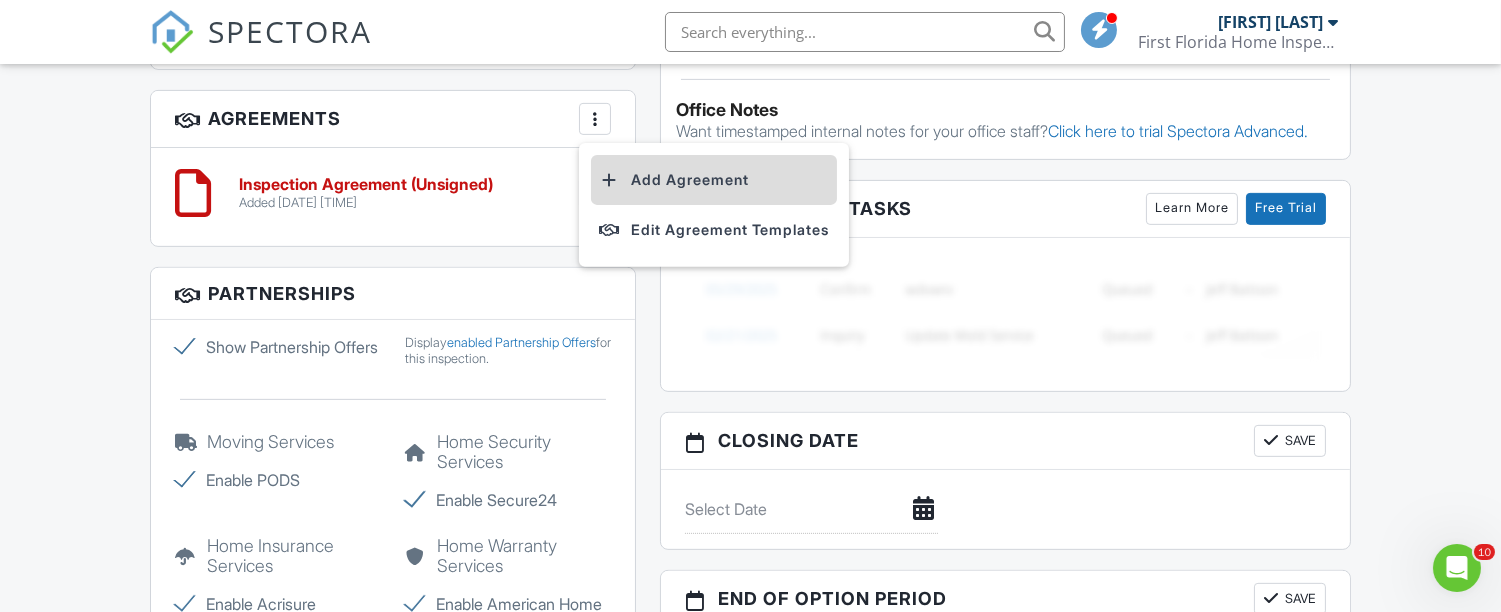 click on "Add Agreement" at bounding box center [714, 180] 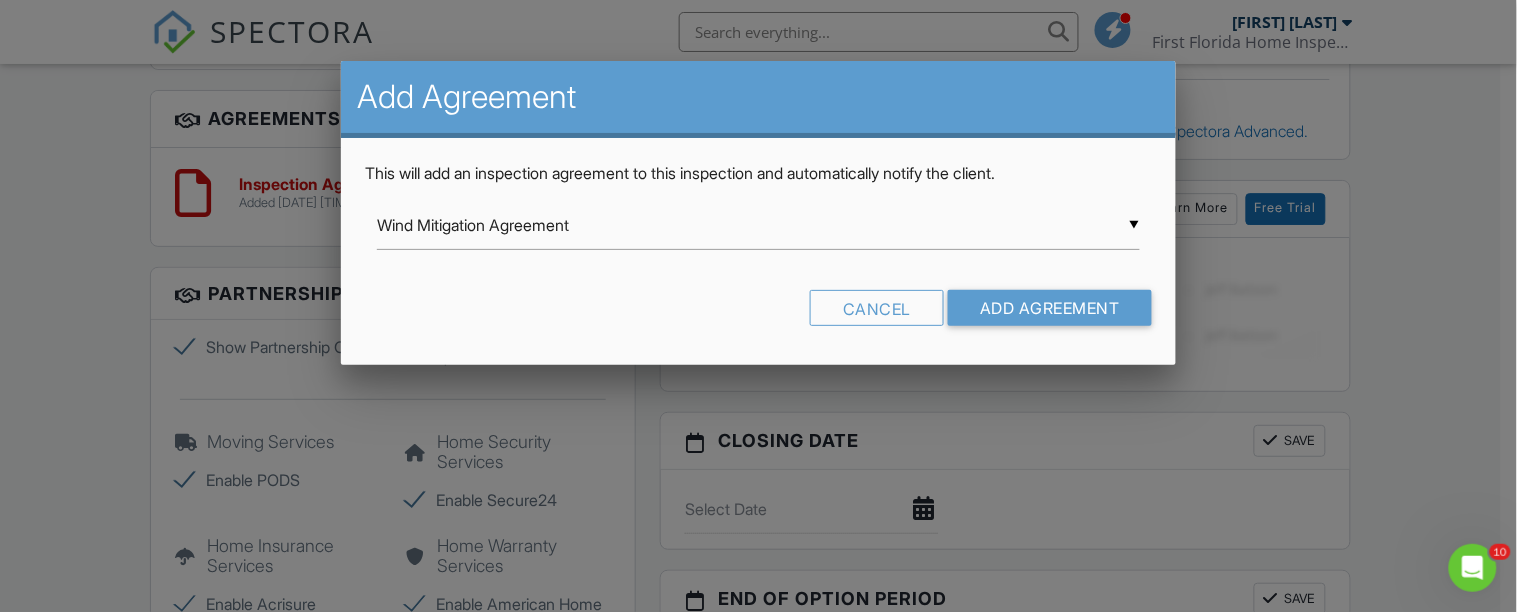 click on "▼ Wind Mitigation Agreement Wind Mitigation Agreement Inspection Agreement Pool and Spa Agreement 4 Point Agreement Wind Mitigation Agreement
Inspection Agreement
Pool and Spa Agreement
4 Point Agreement" at bounding box center [758, 225] 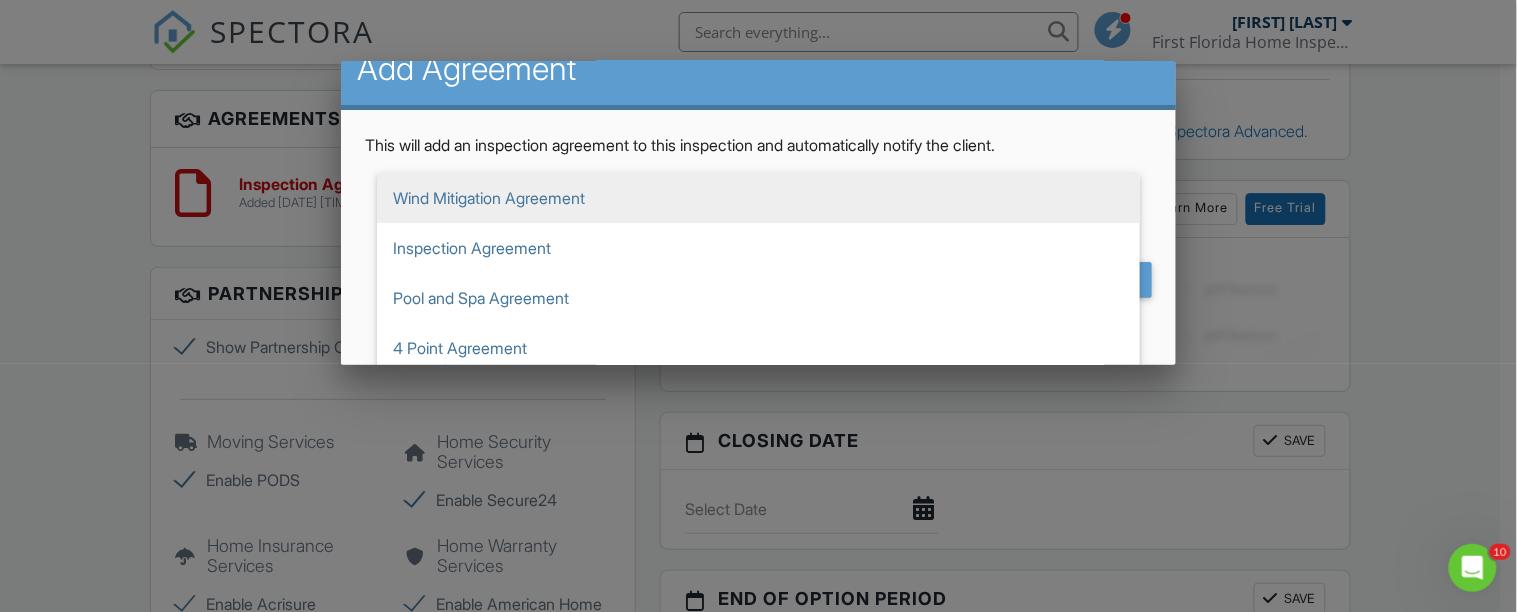 scroll, scrollTop: 35, scrollLeft: 0, axis: vertical 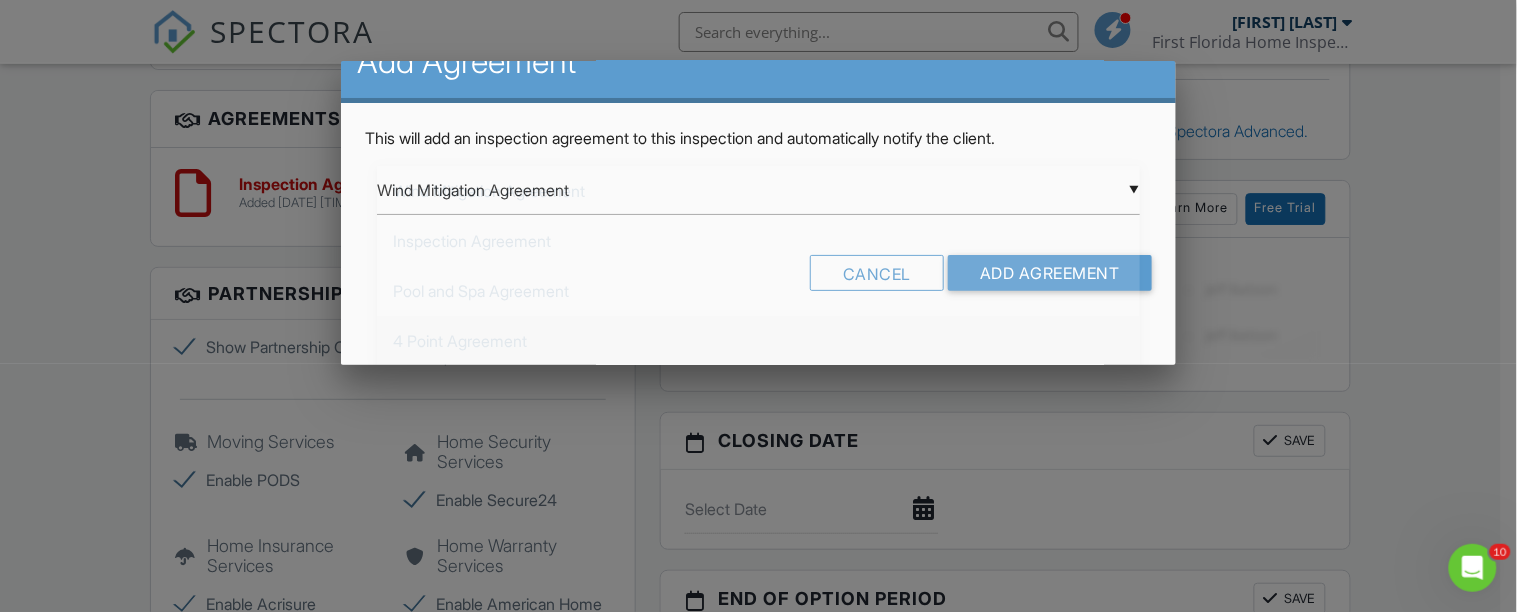 click on "4 Point Agreement" at bounding box center [758, 341] 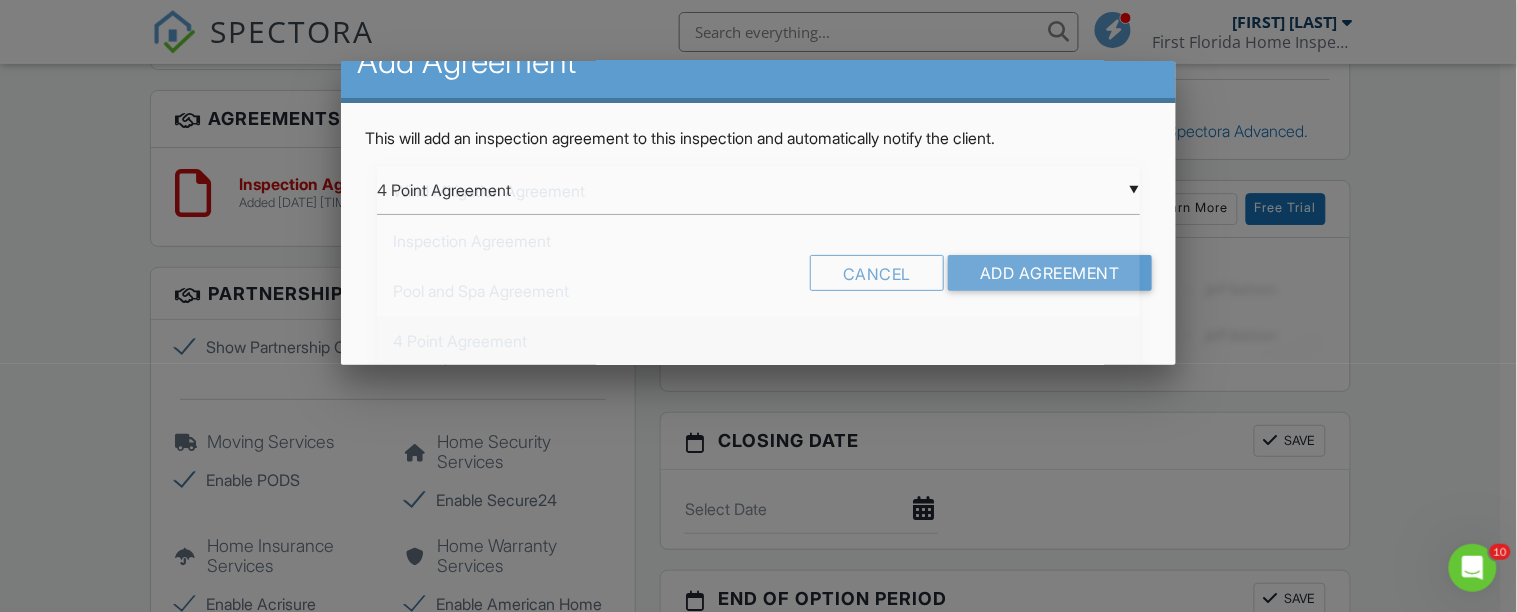 scroll, scrollTop: 0, scrollLeft: 0, axis: both 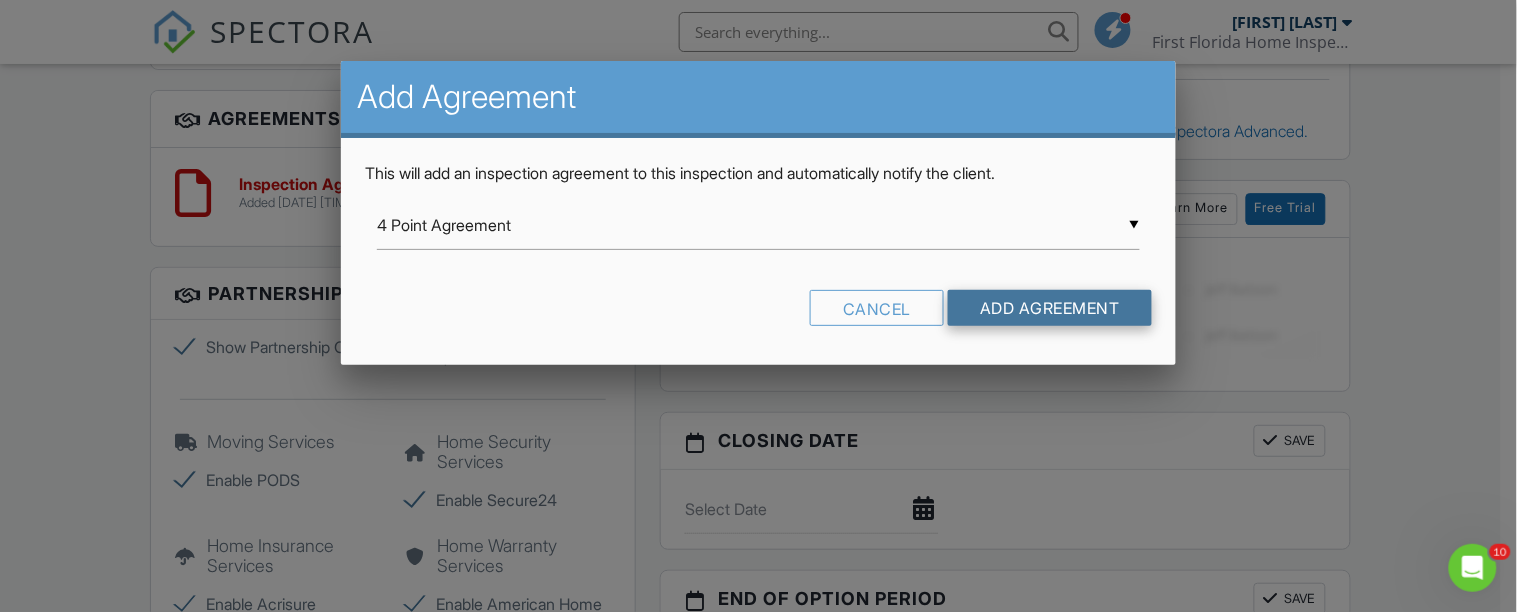 click on "Add Agreement" at bounding box center (1050, 308) 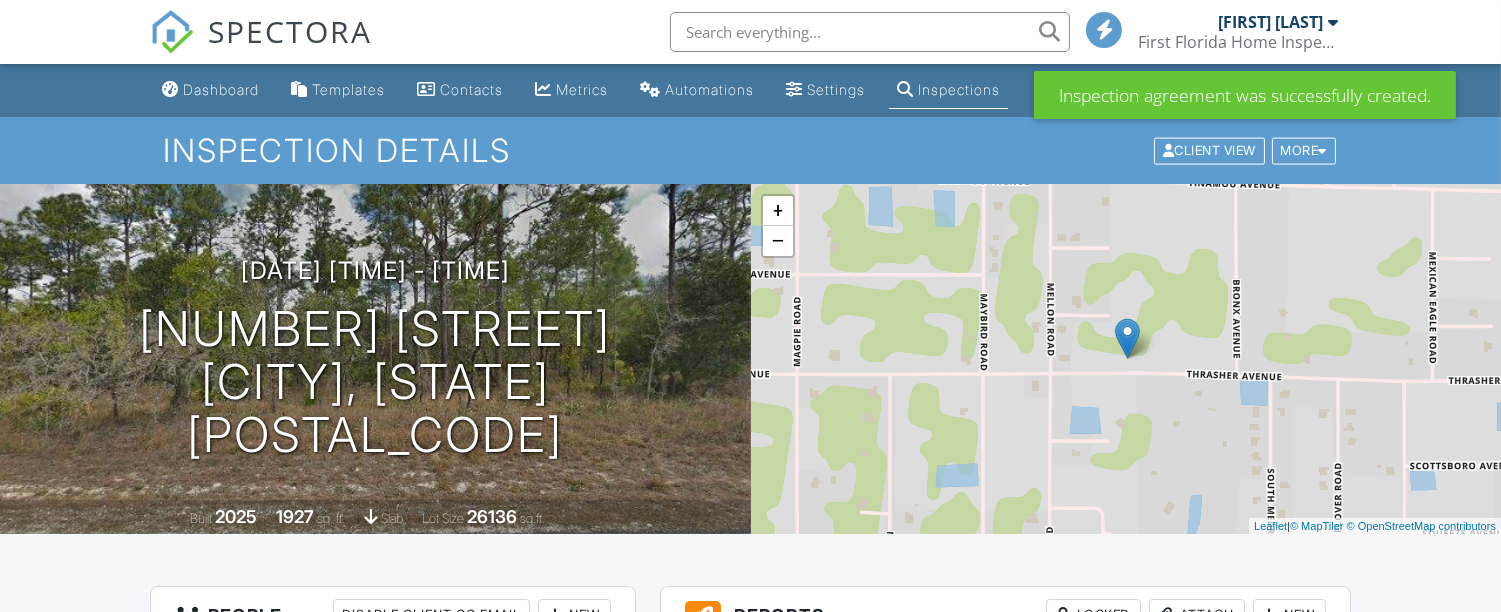 scroll, scrollTop: 687, scrollLeft: 0, axis: vertical 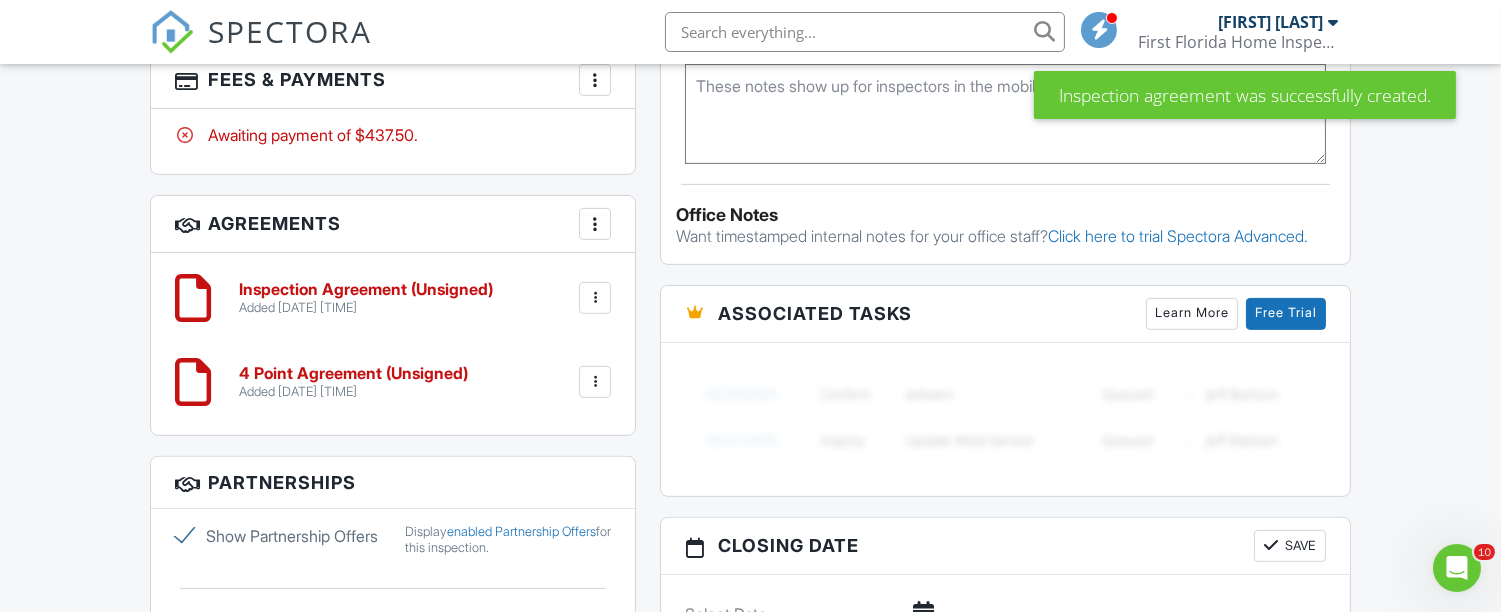 click at bounding box center [595, 382] 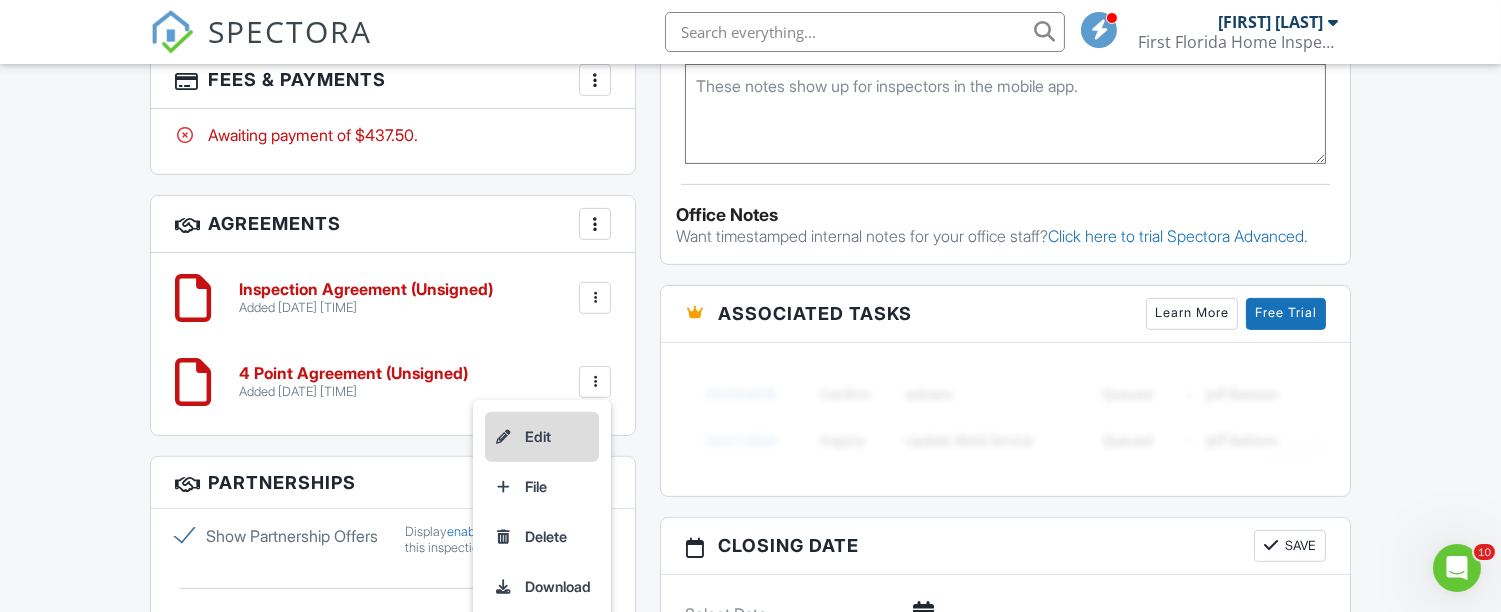 click on "Edit" at bounding box center (542, 437) 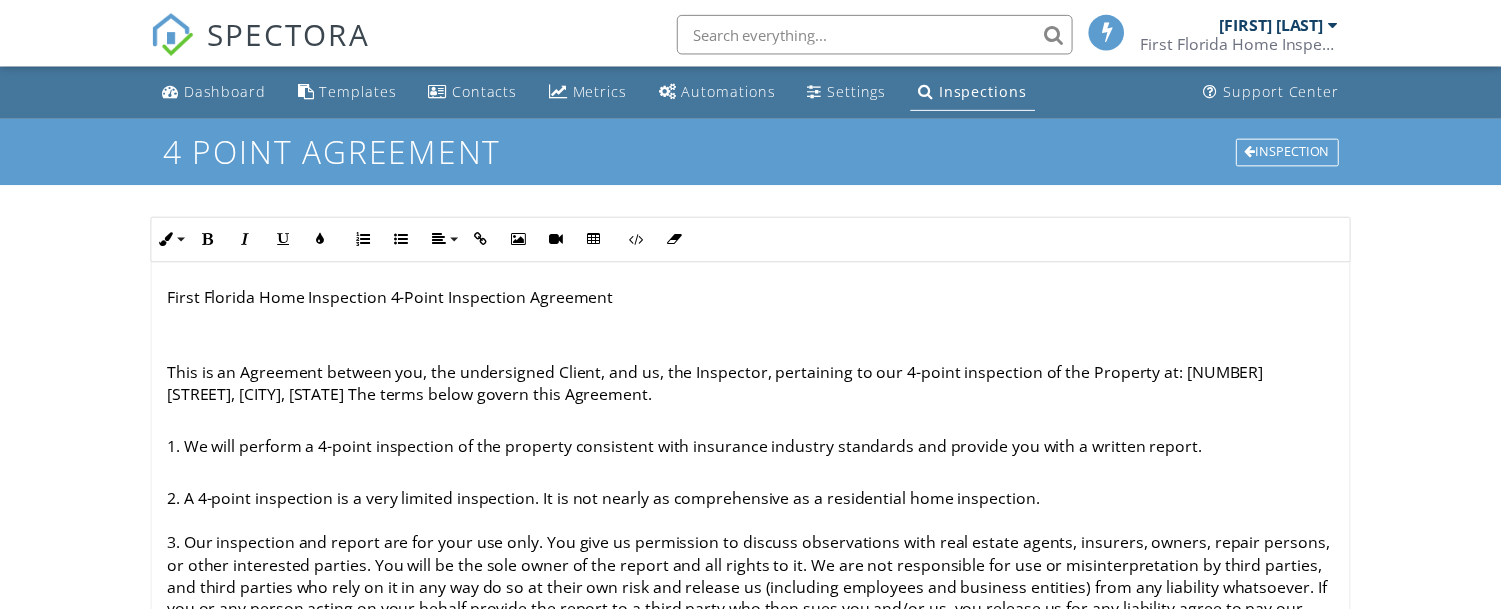 scroll, scrollTop: 0, scrollLeft: 0, axis: both 